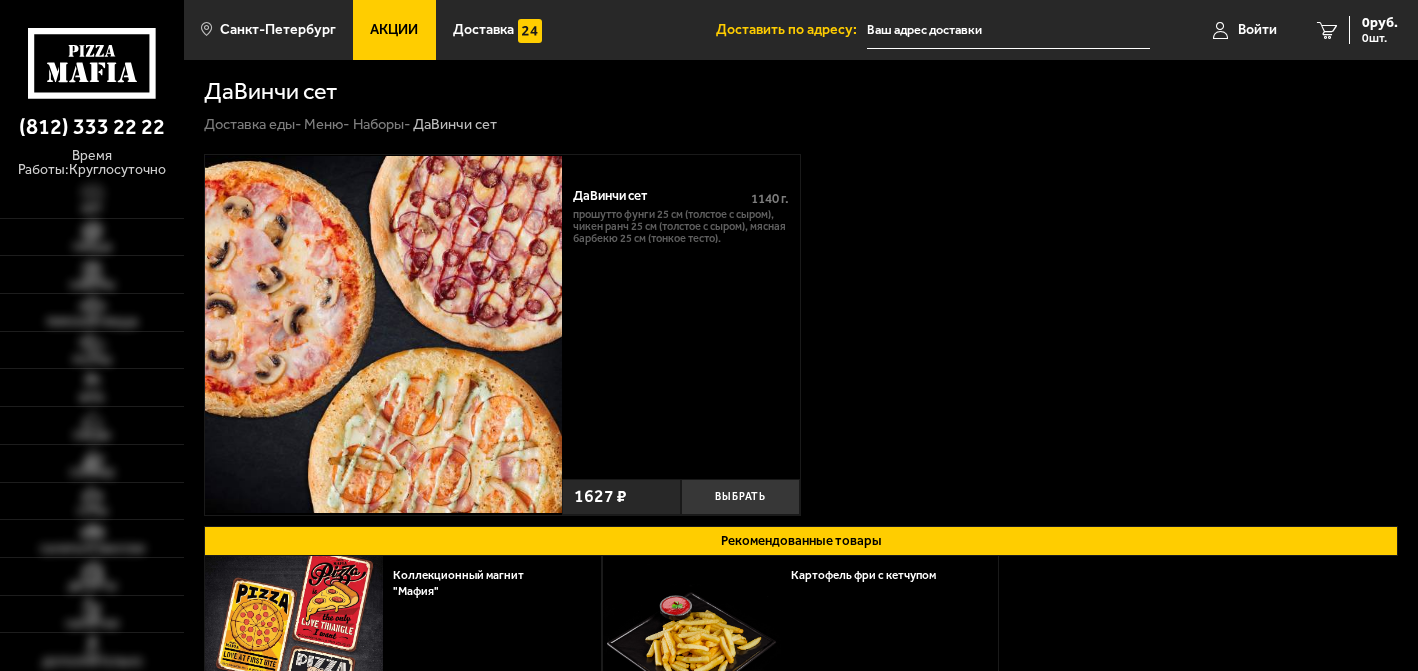 type on "[STREET], [NUMBER], [BUILDING] [ENTRANCE]" 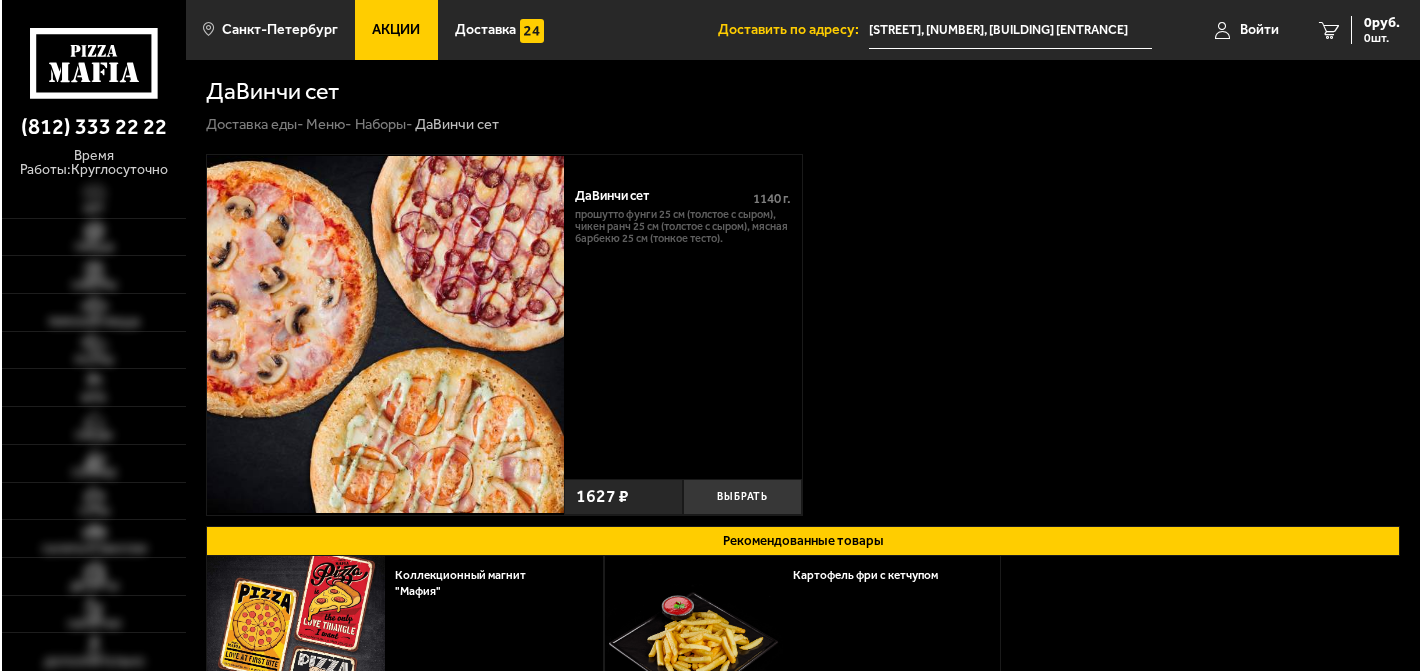 scroll, scrollTop: 0, scrollLeft: 0, axis: both 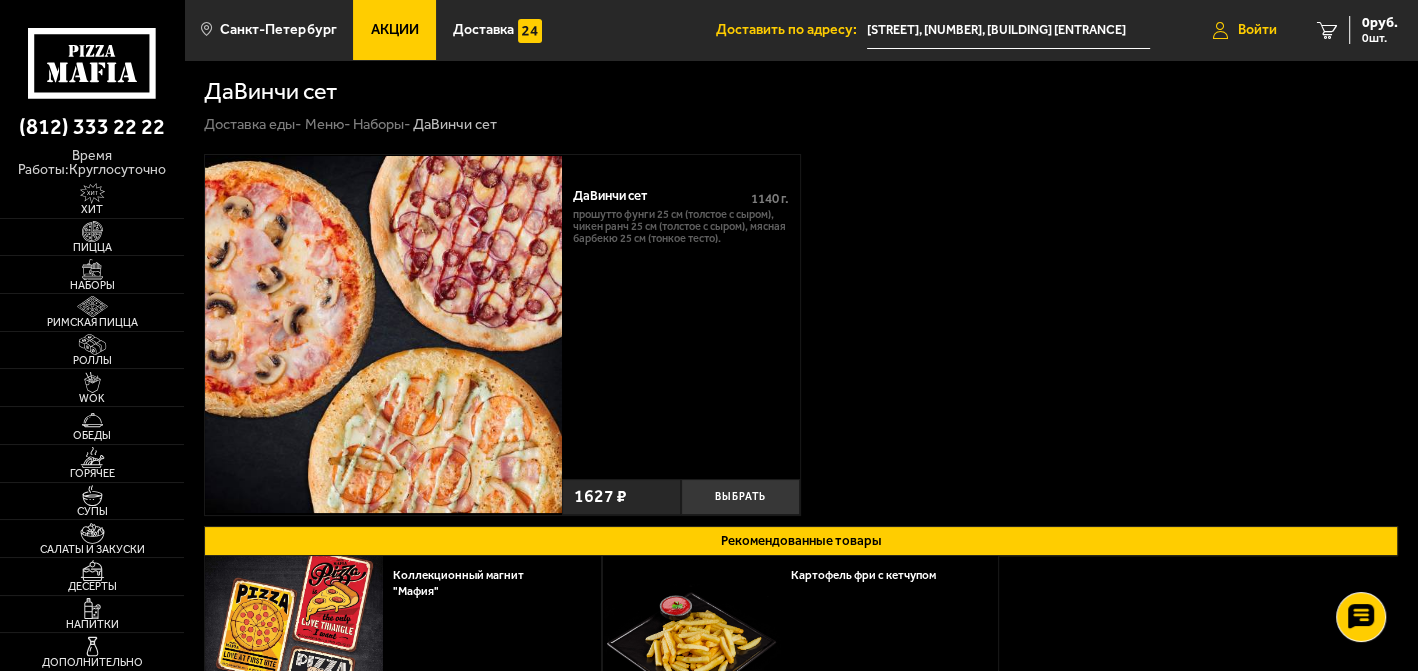 click on "Войти" at bounding box center (1257, 30) 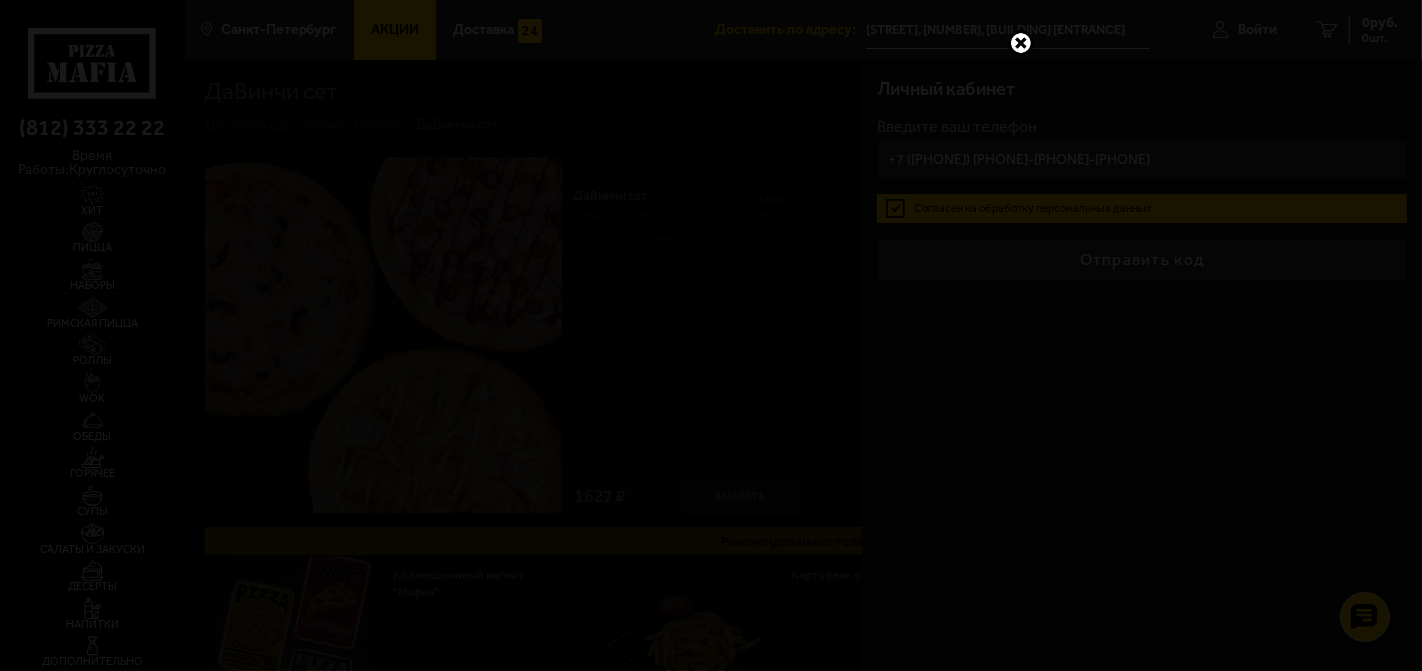 type on "[PHONE]" 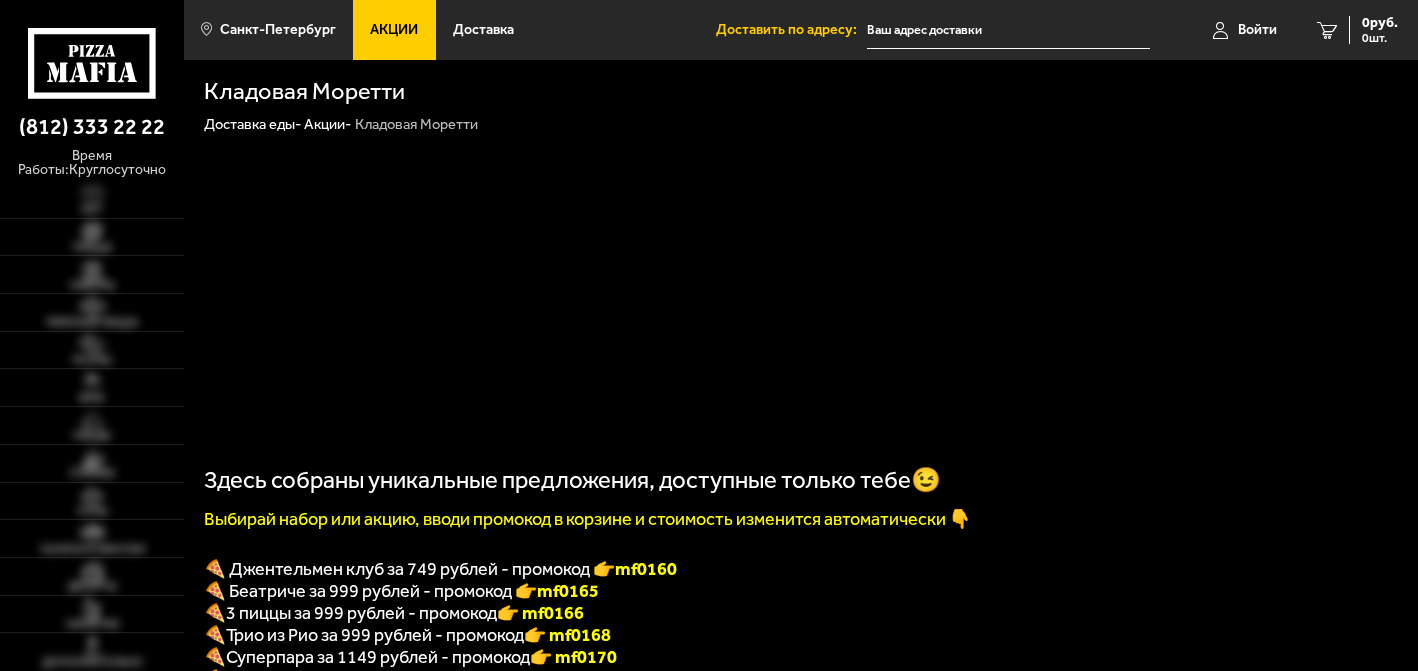 scroll, scrollTop: 0, scrollLeft: 0, axis: both 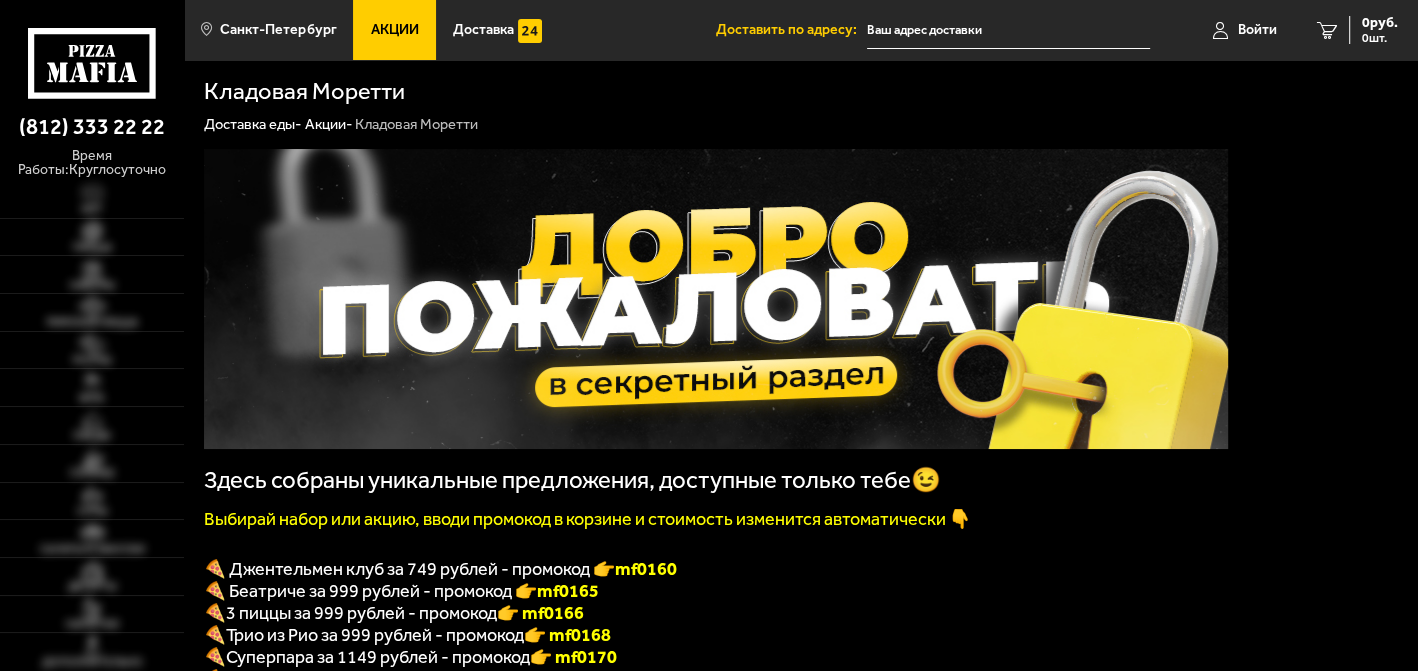 type on "[STREET], [NUMBER], [BUILDING] [ENTRANCE]" 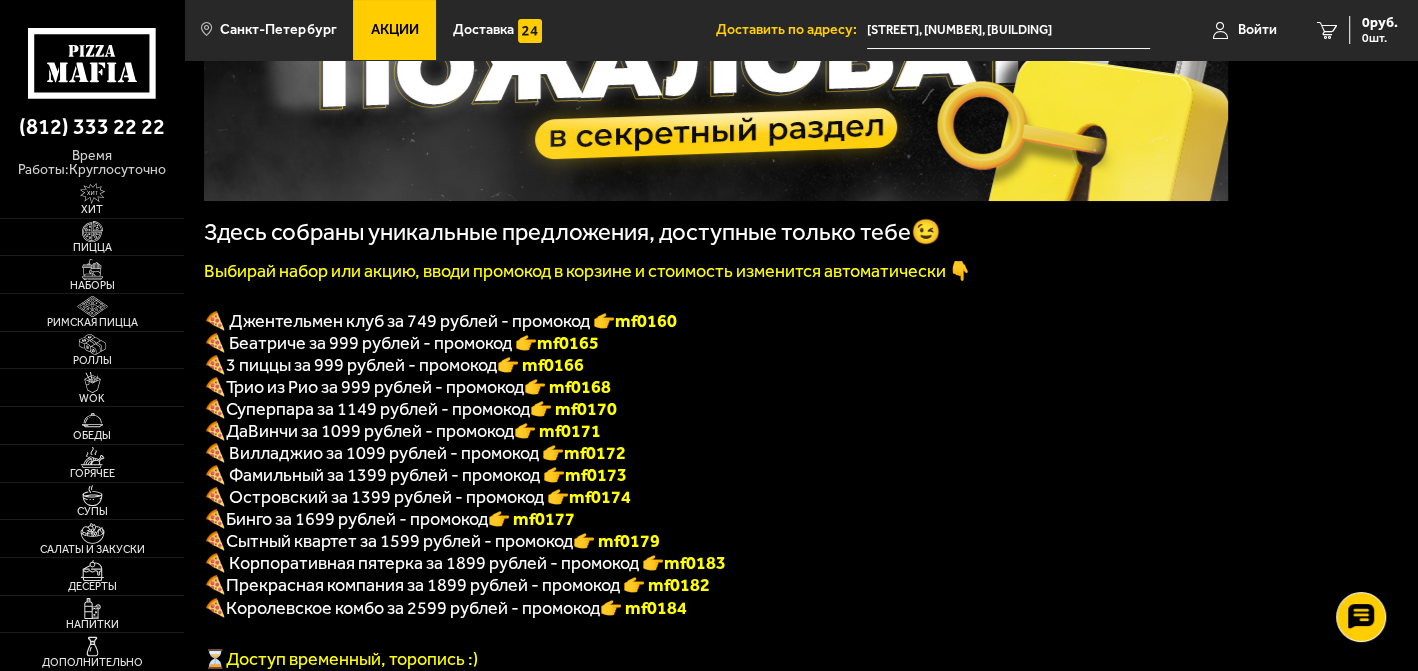 scroll, scrollTop: 222, scrollLeft: 0, axis: vertical 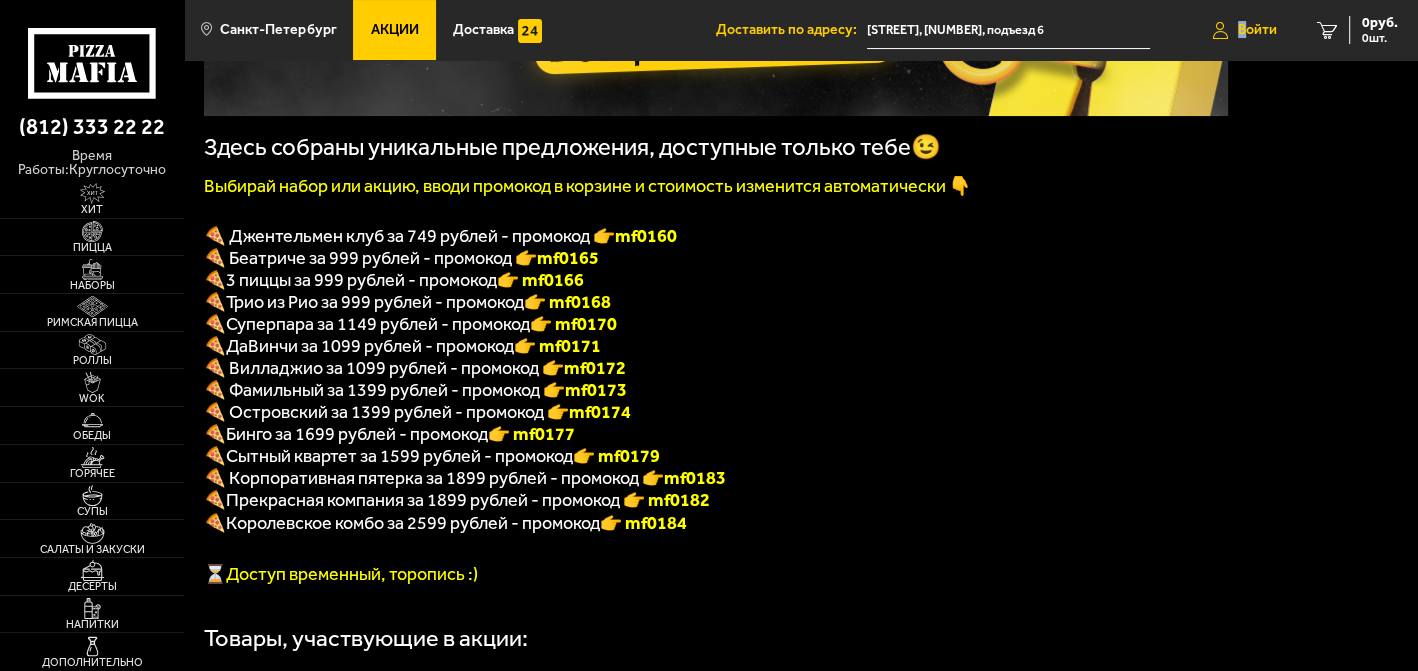 click on "Войти" at bounding box center [1257, 30] 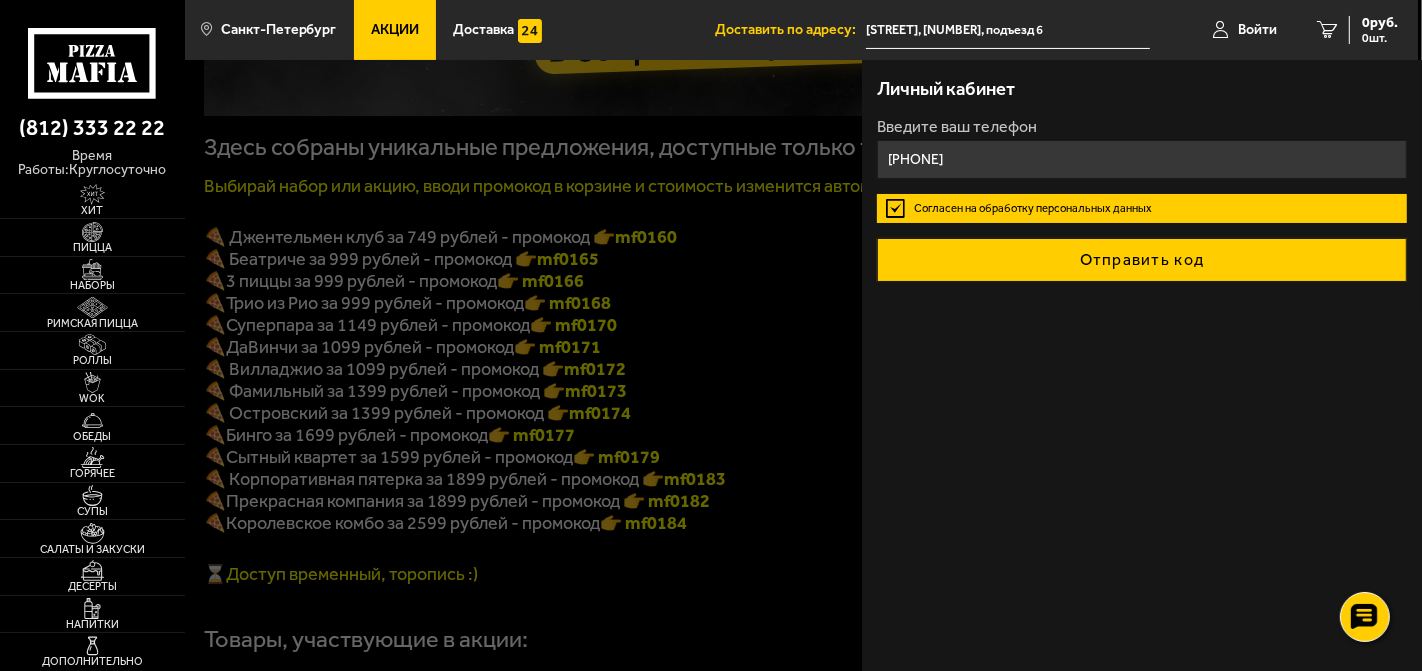 type on "[PHONE]" 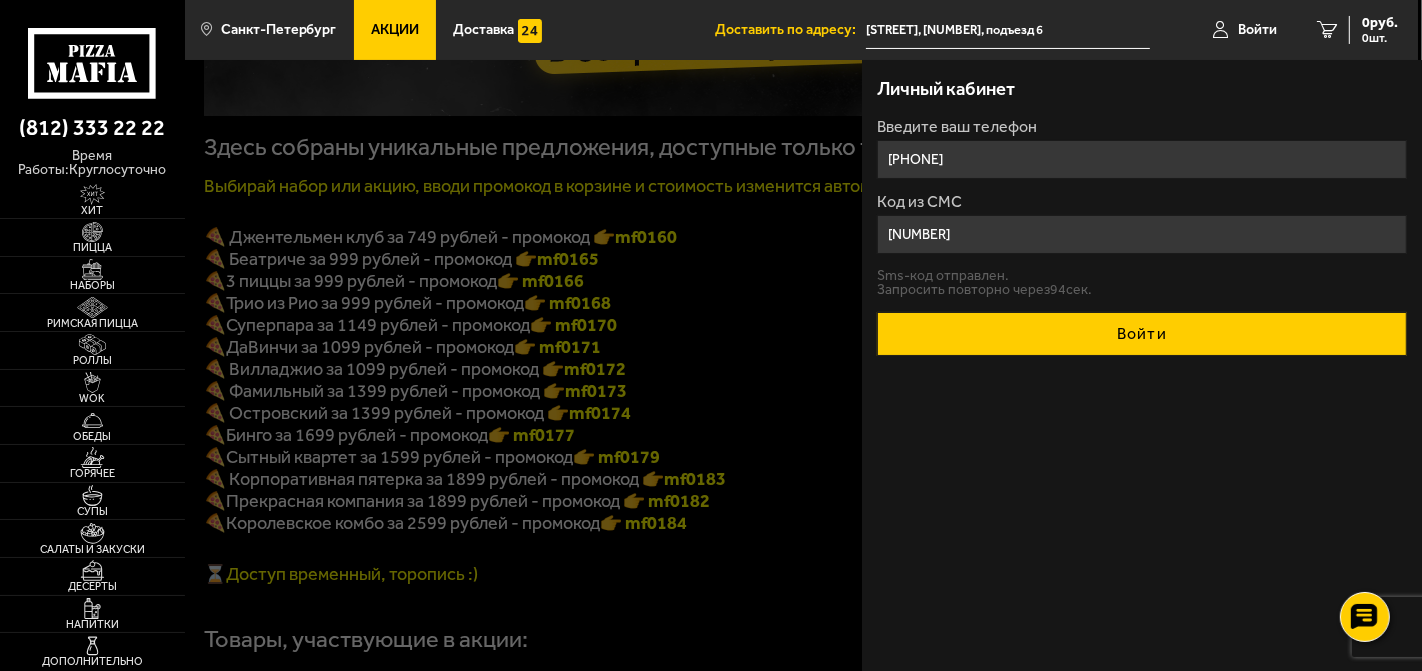 type on "[NUMBER]" 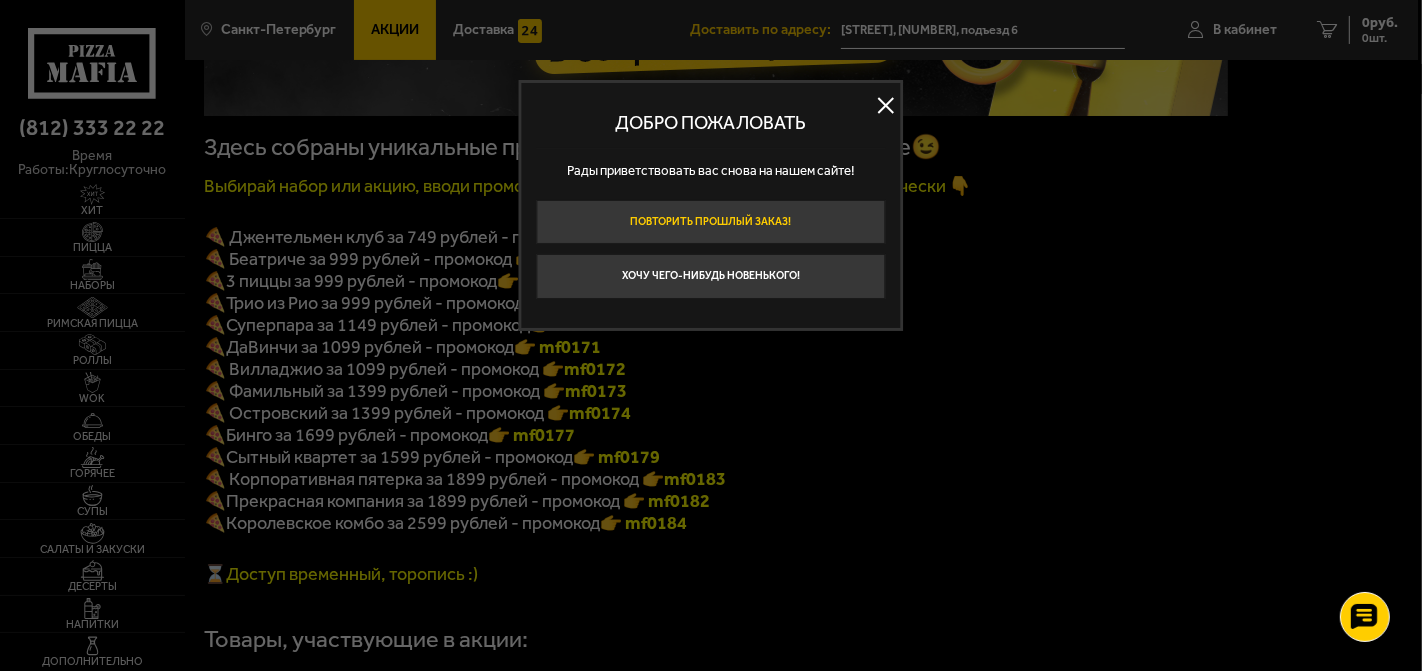click on "Повторить прошлый заказ!" at bounding box center [711, 222] 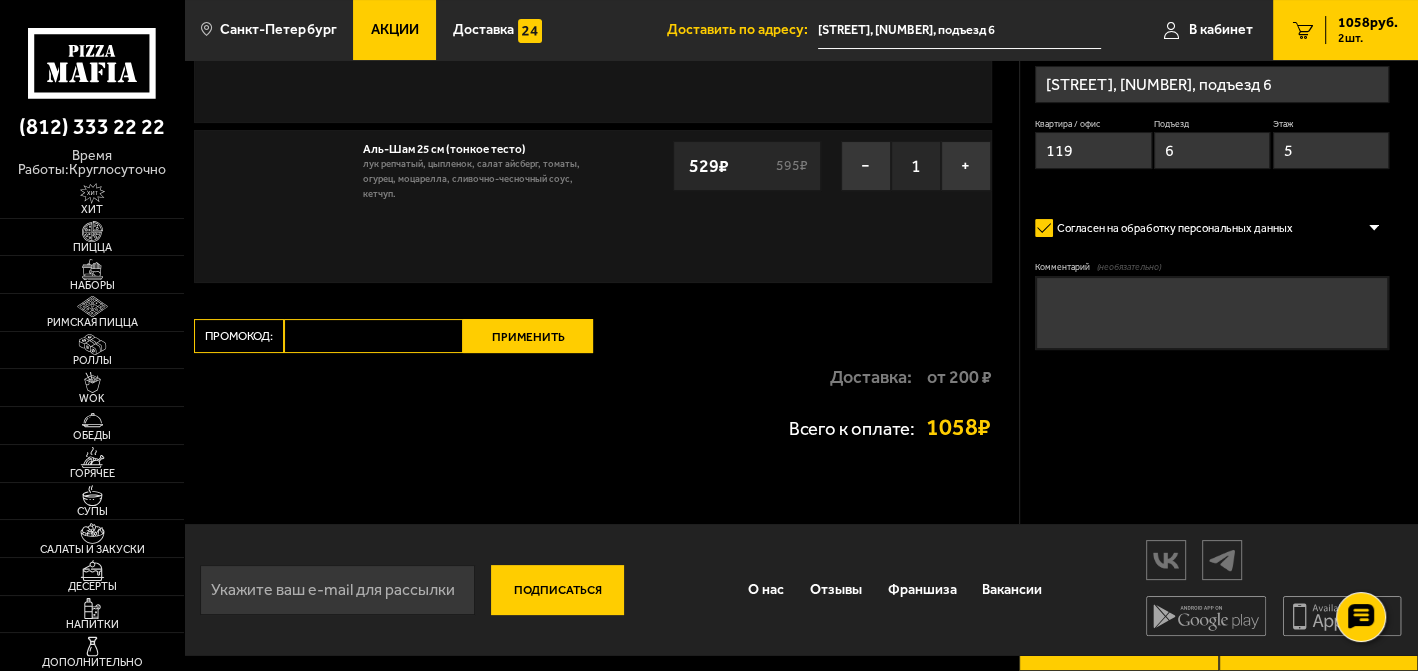 scroll, scrollTop: 0, scrollLeft: 0, axis: both 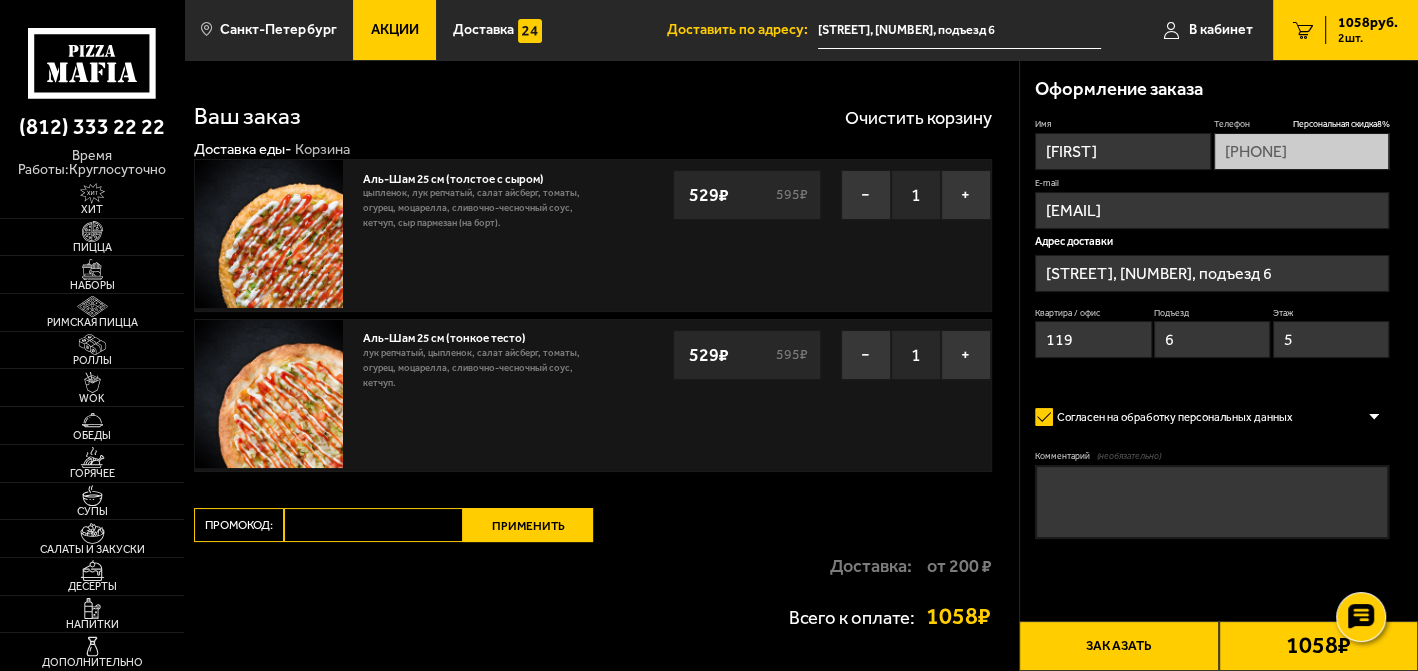 type on "[STREET], [NUMBER]" 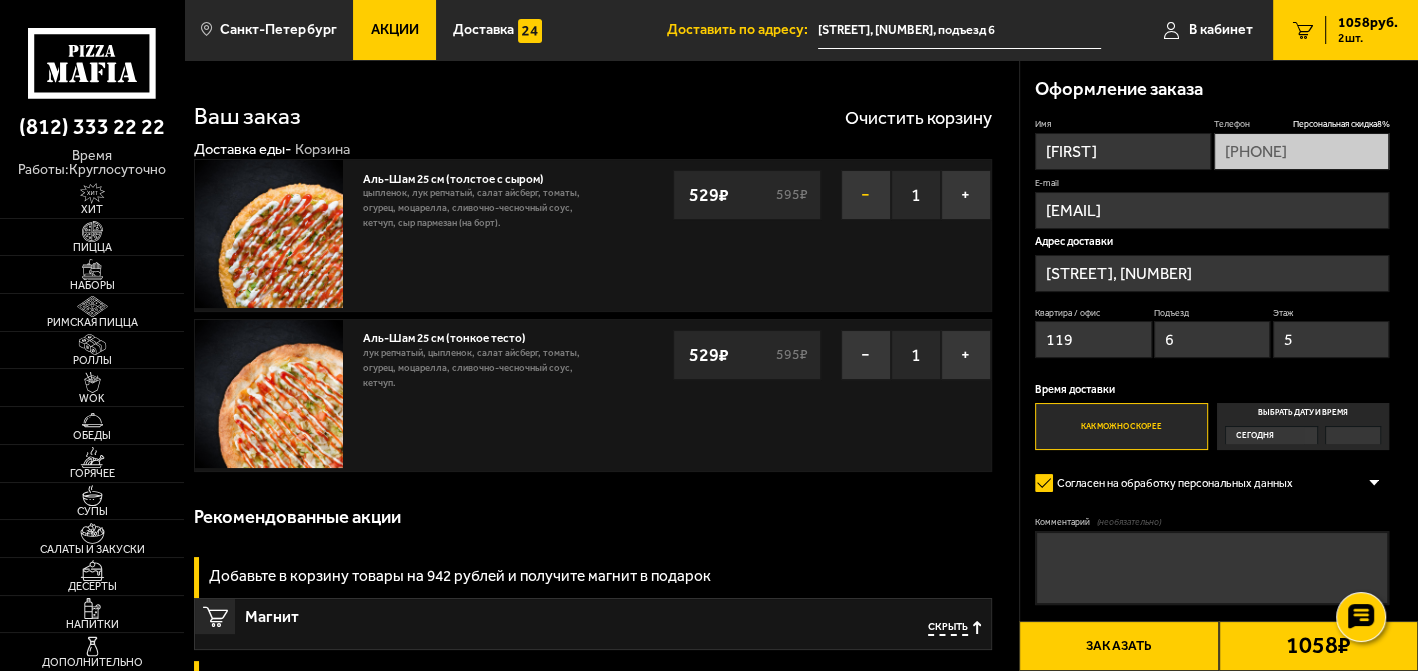 click on "−" at bounding box center [866, 195] 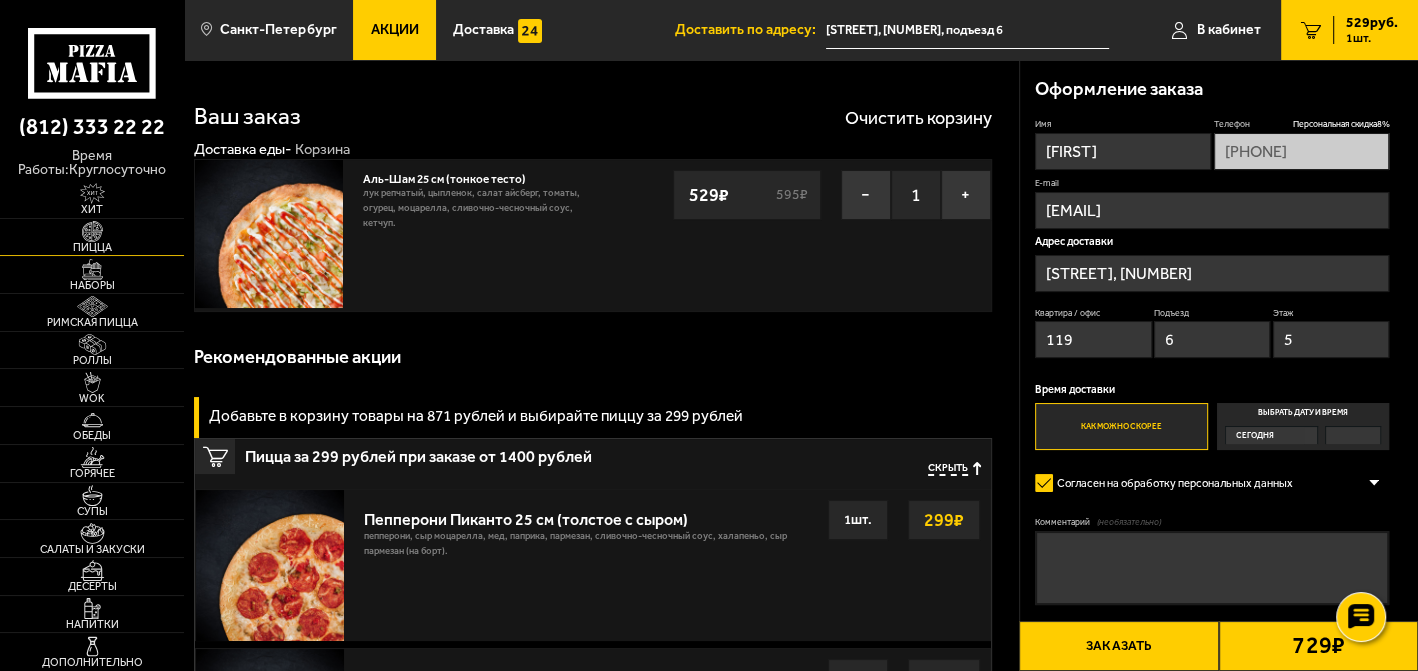 click at bounding box center (92, 231) 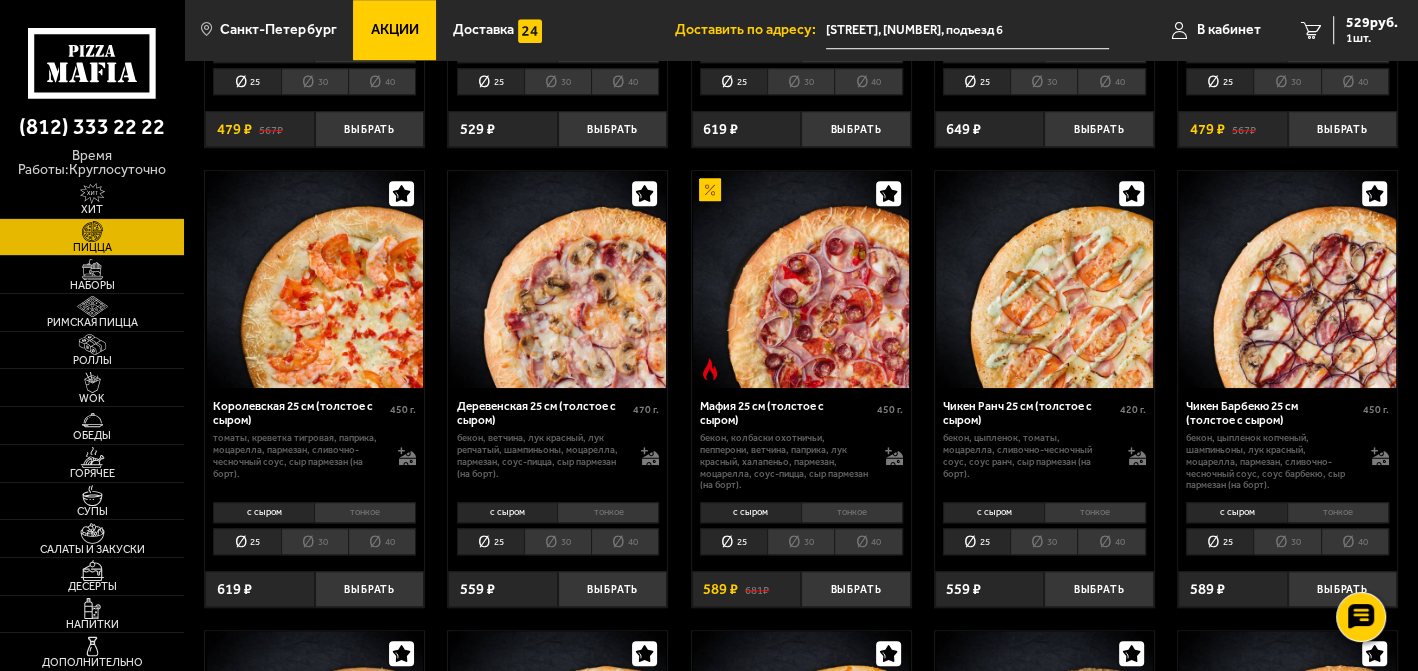 scroll, scrollTop: 1444, scrollLeft: 0, axis: vertical 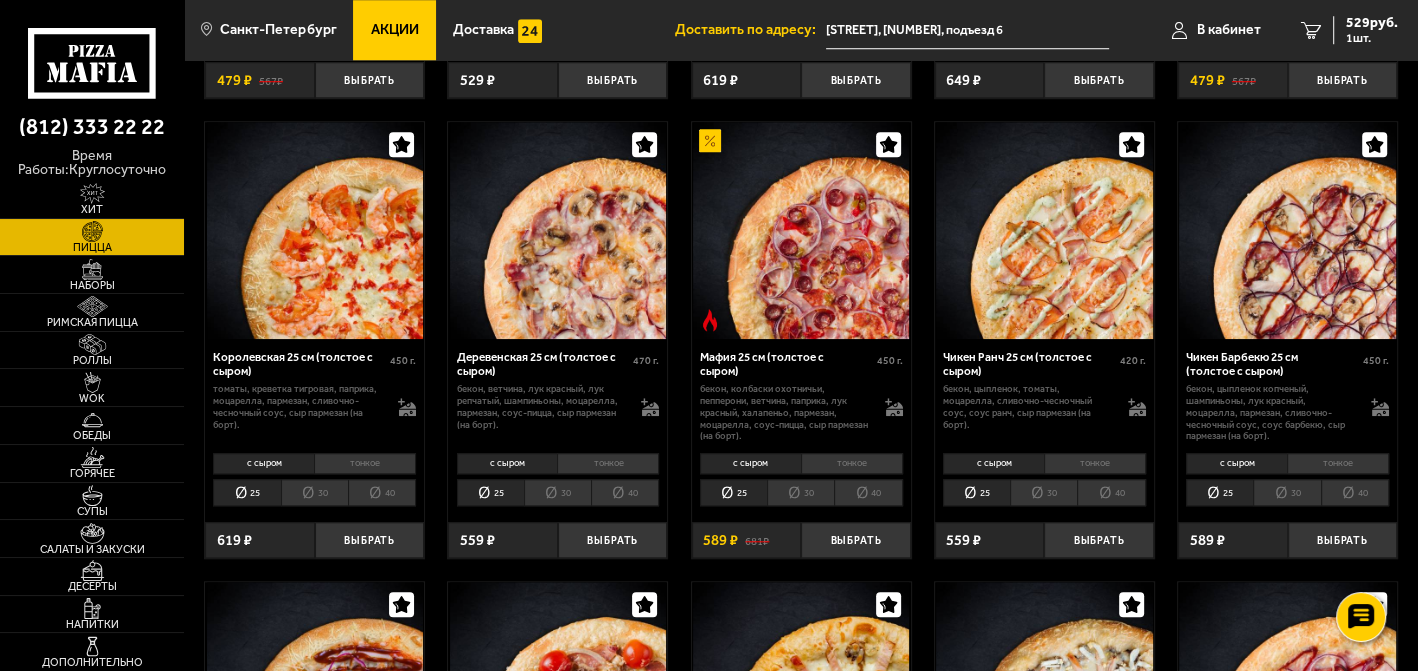 click on "тонкое" at bounding box center [365, 463] 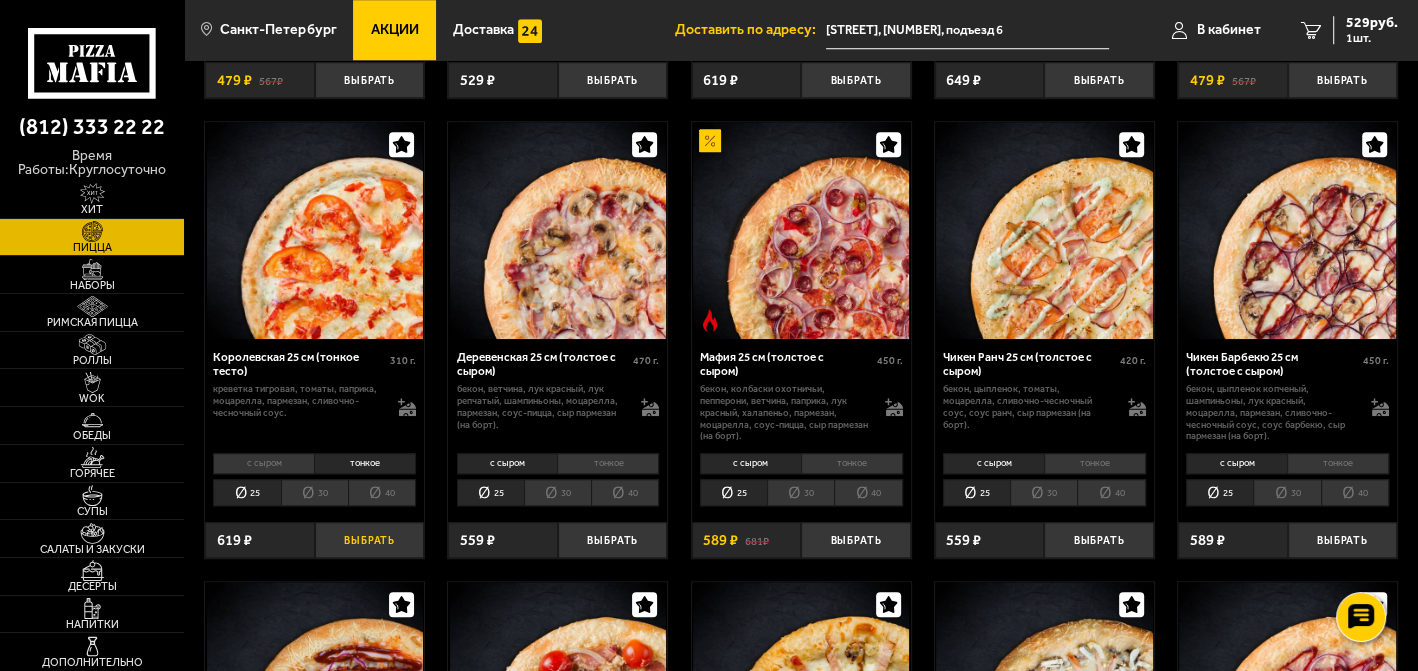 click on "Выбрать" at bounding box center (370, 540) 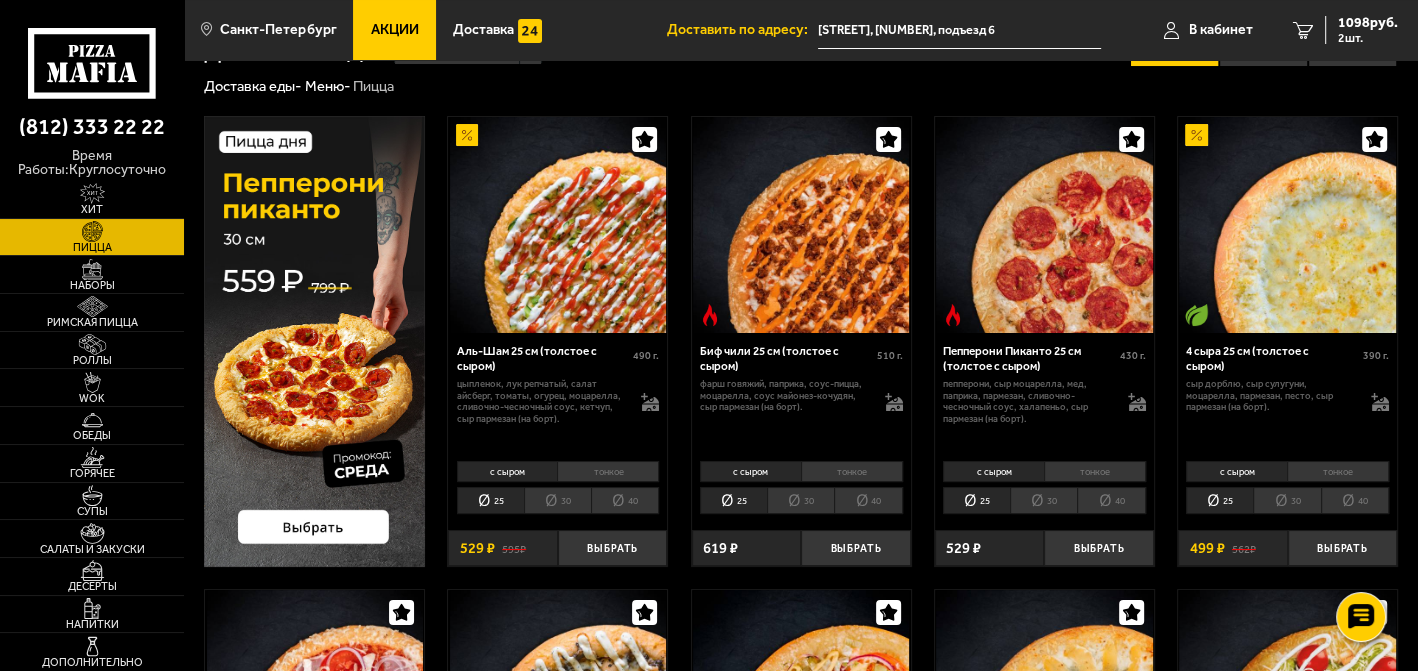 scroll, scrollTop: 0, scrollLeft: 0, axis: both 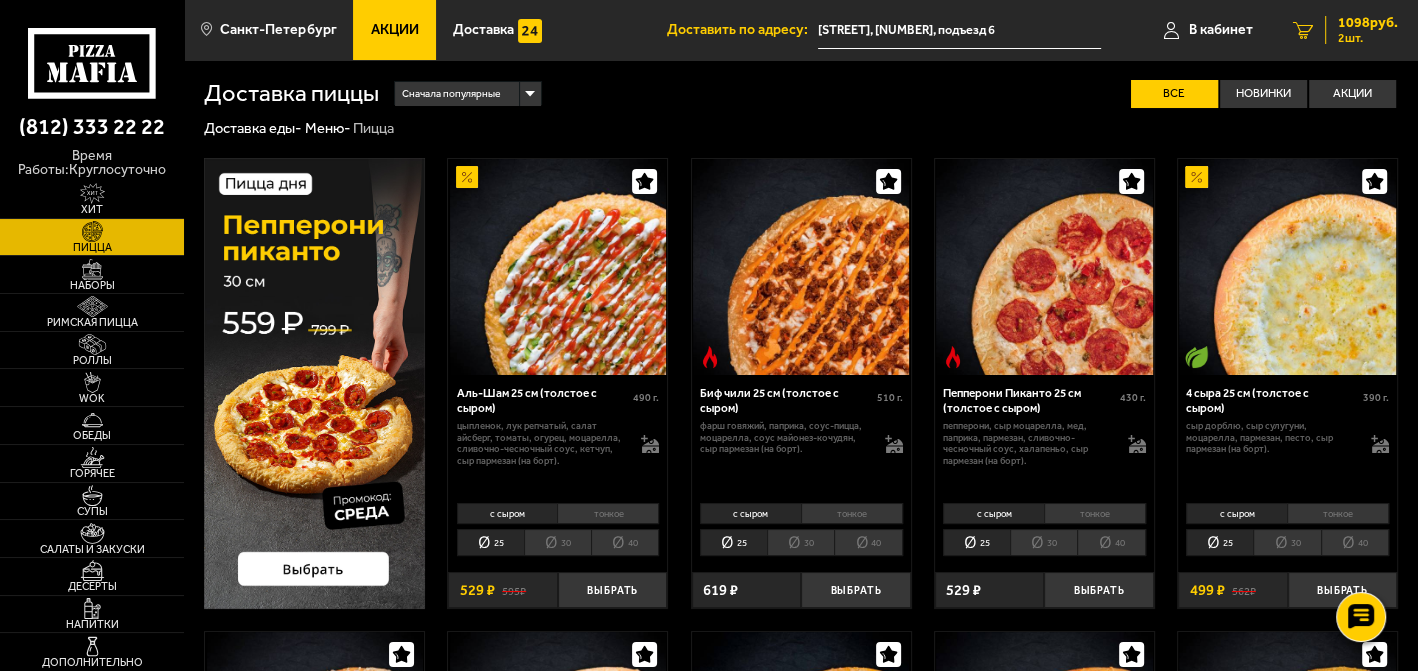 click on "1098  руб." at bounding box center (1368, 23) 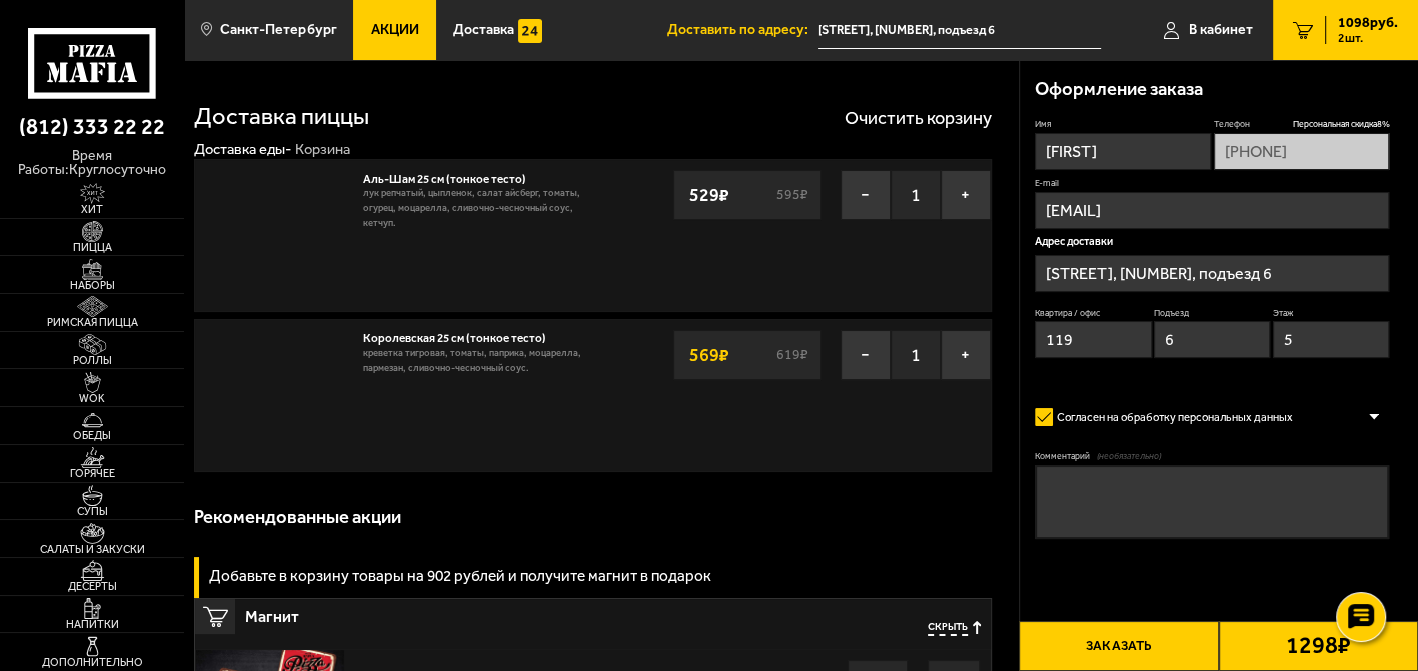 type on "[STREET], [NUMBER]" 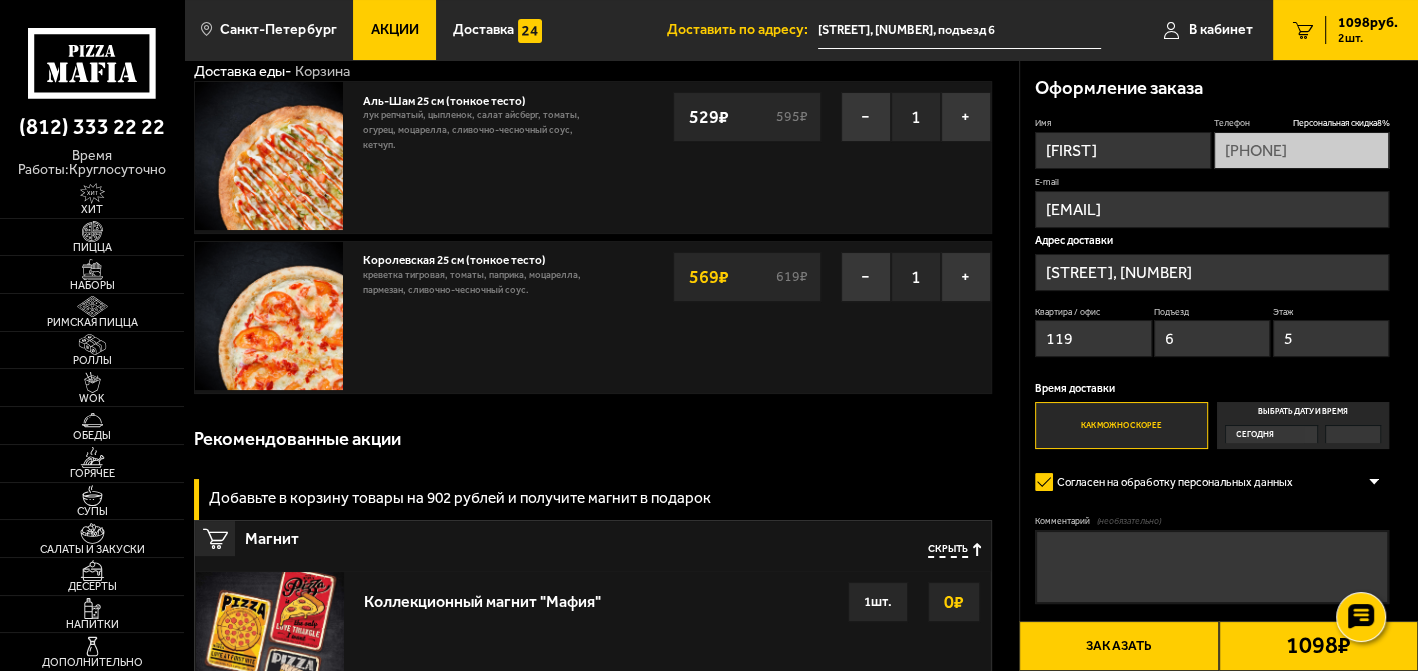 scroll, scrollTop: 111, scrollLeft: 0, axis: vertical 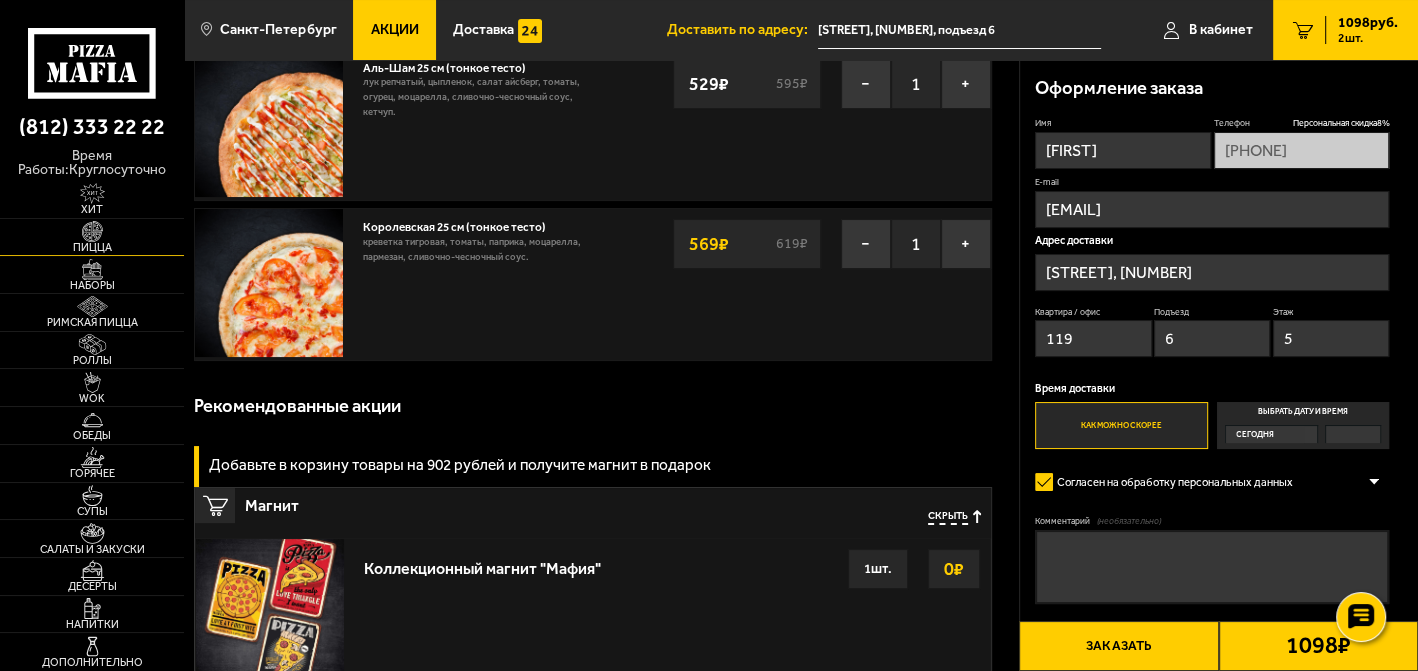click on "Пицца" at bounding box center (92, 247) 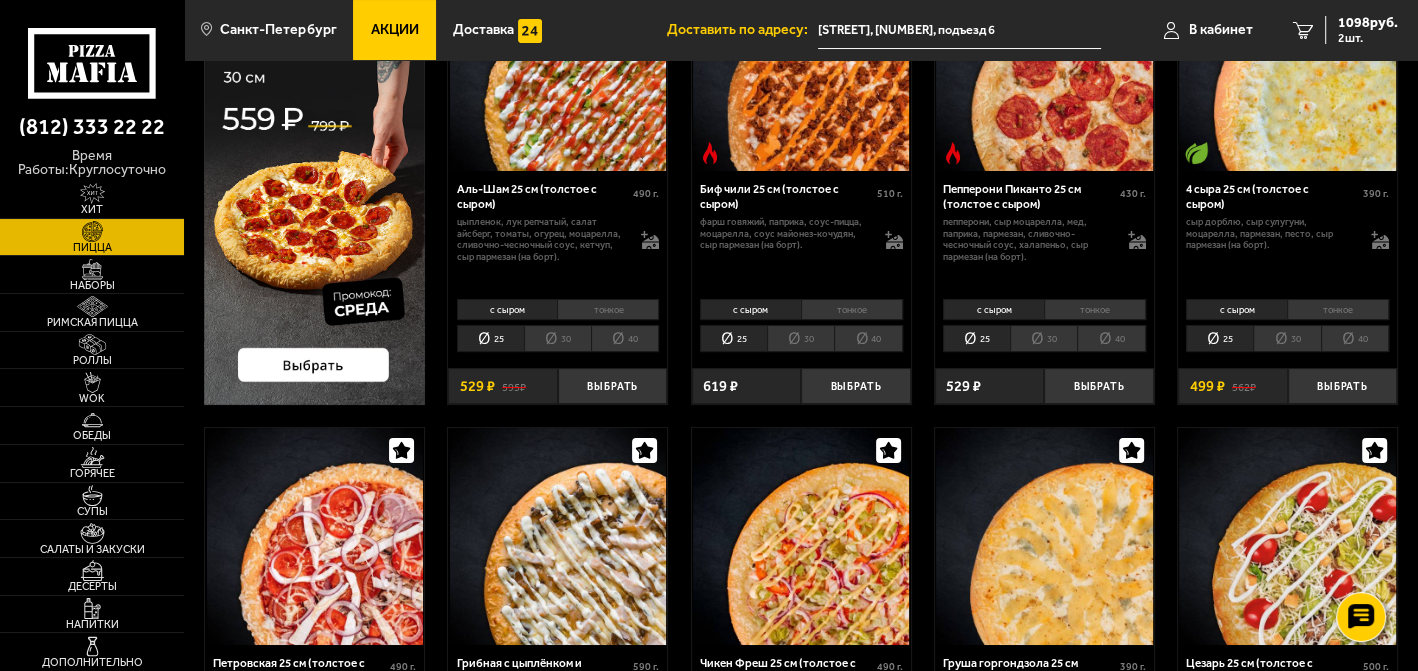 scroll, scrollTop: 222, scrollLeft: 0, axis: vertical 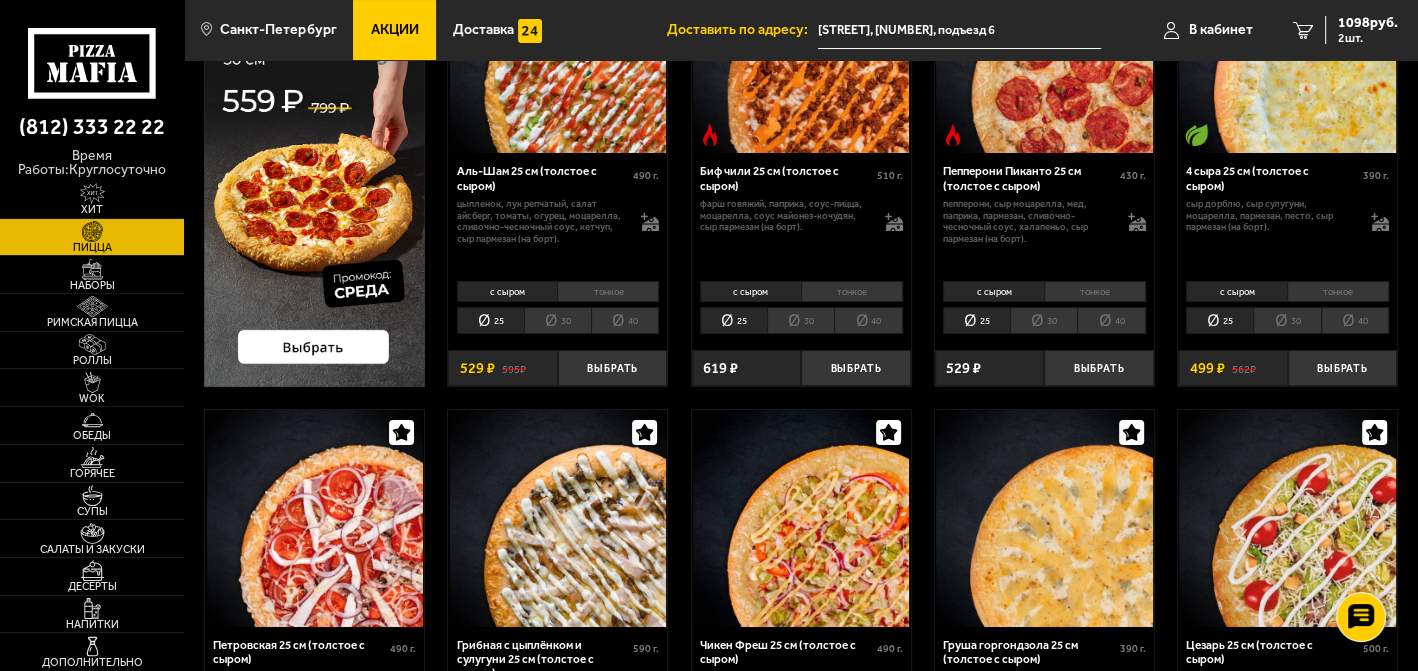 click on "тонкое" at bounding box center (1338, 291) 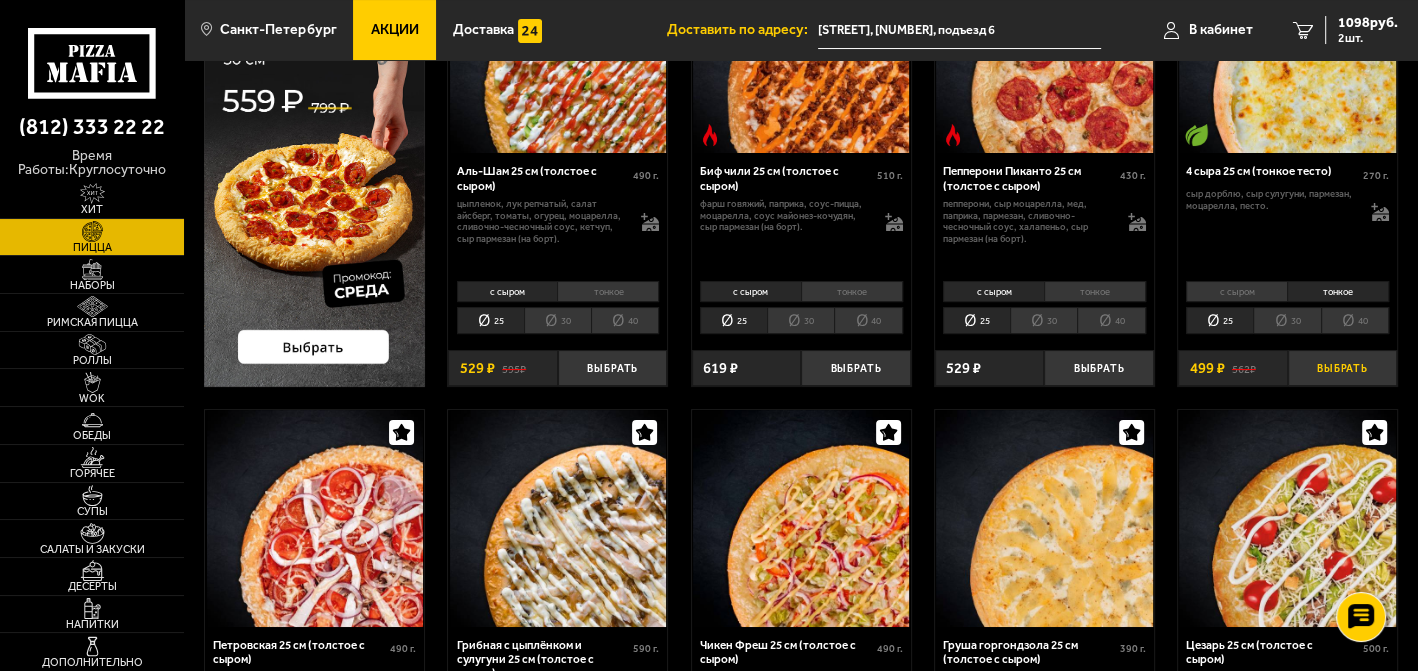 click on "Выбрать" at bounding box center [1343, 368] 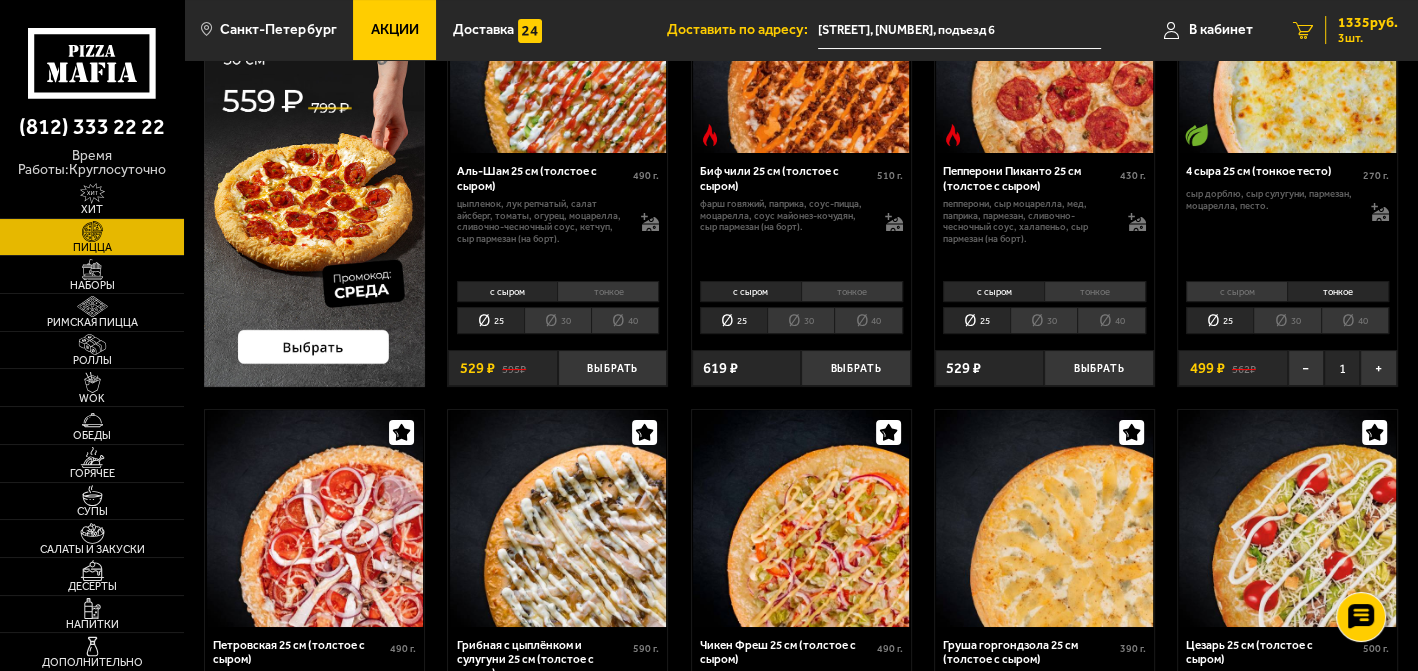 click on "3  шт." at bounding box center [1368, 38] 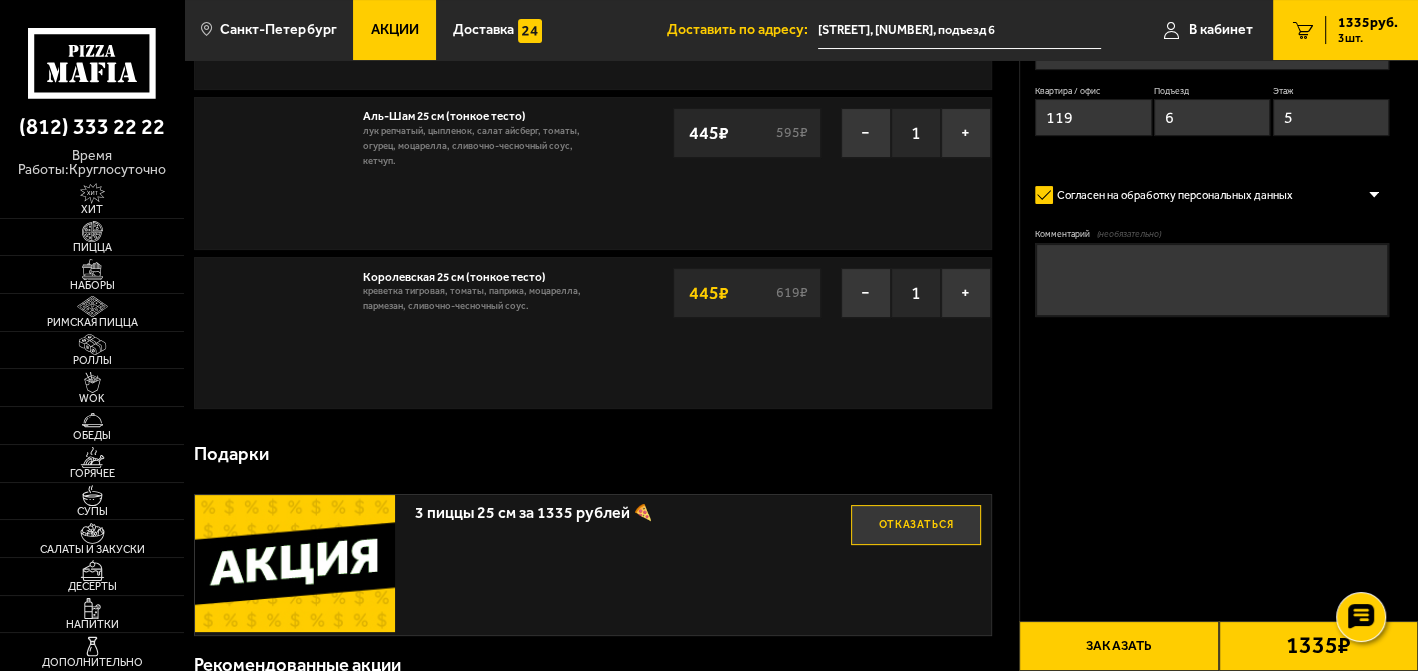 scroll, scrollTop: 0, scrollLeft: 0, axis: both 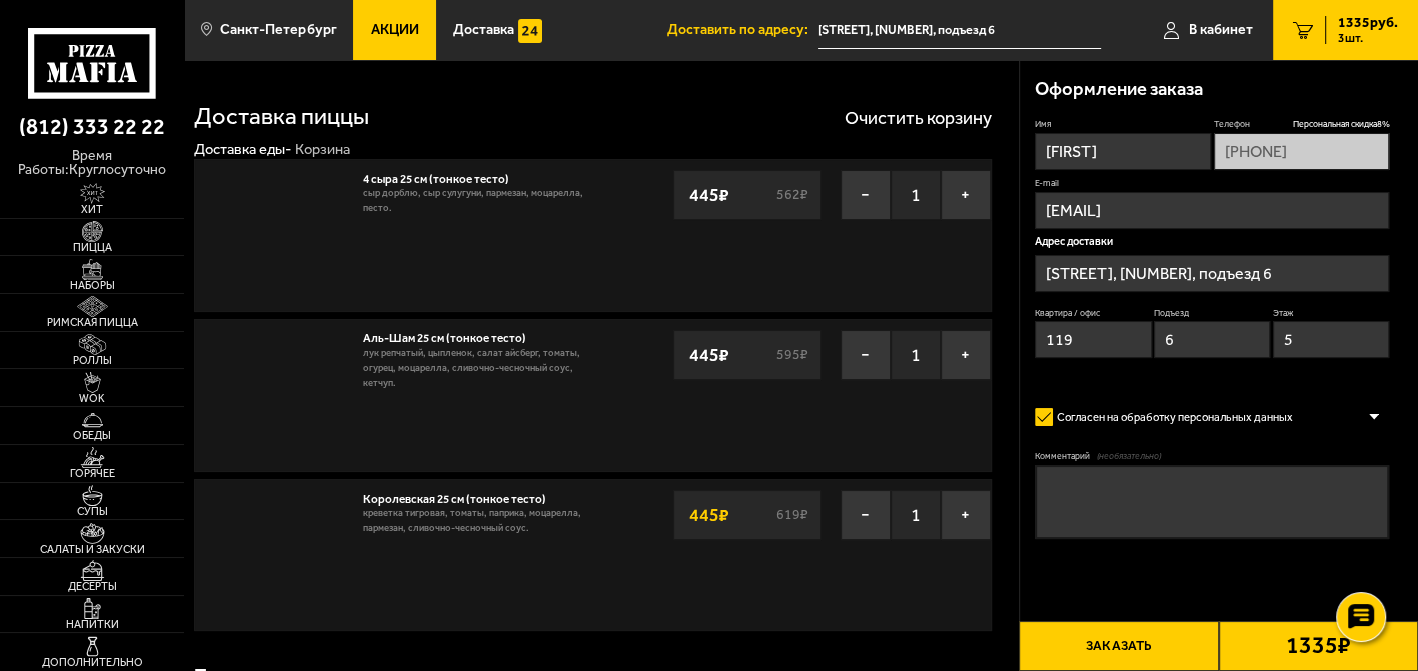 type on "[STREET], [NUMBER]" 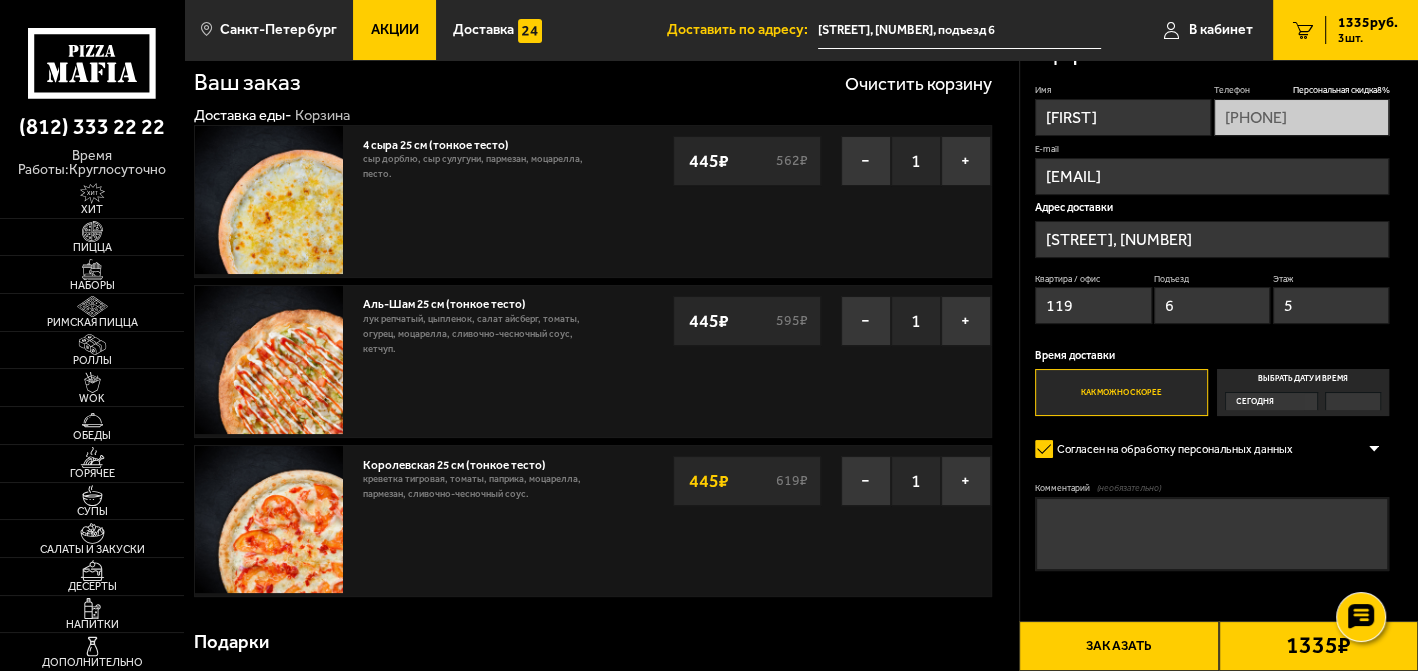 scroll, scrollTop: 0, scrollLeft: 0, axis: both 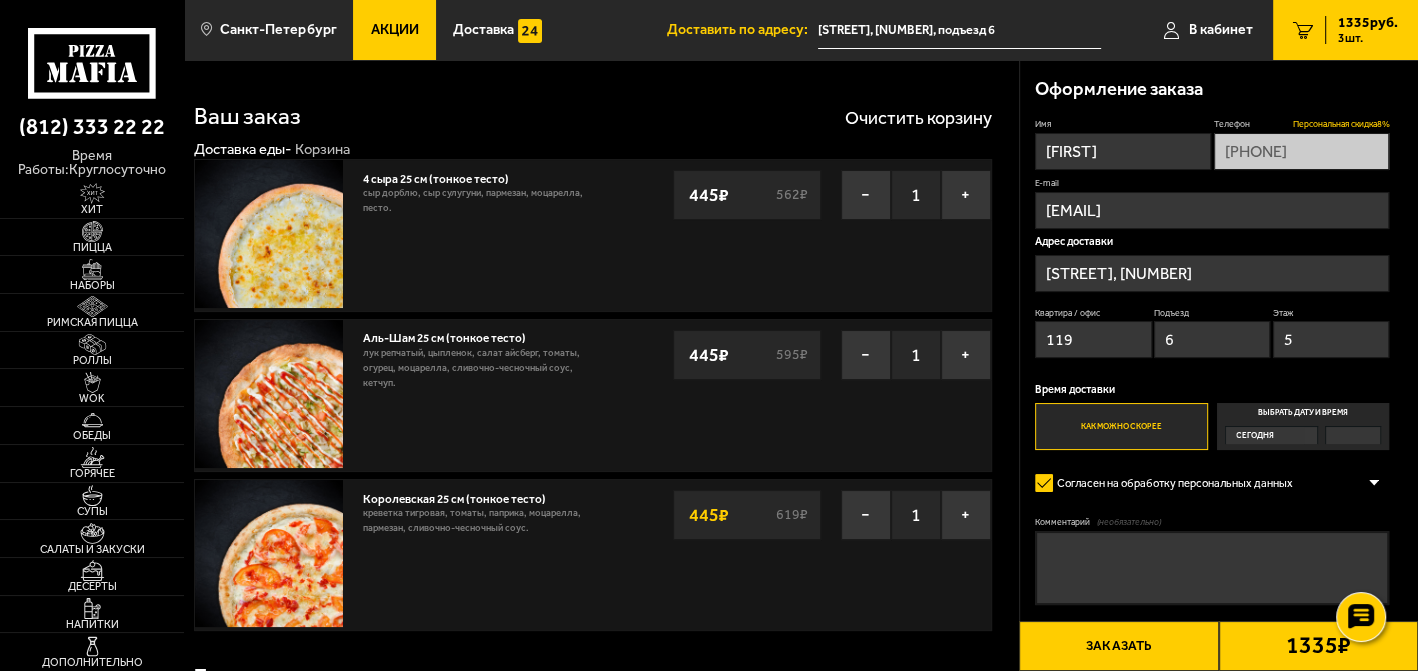 click on "Персональная скидка  8 %" at bounding box center [1340, 124] 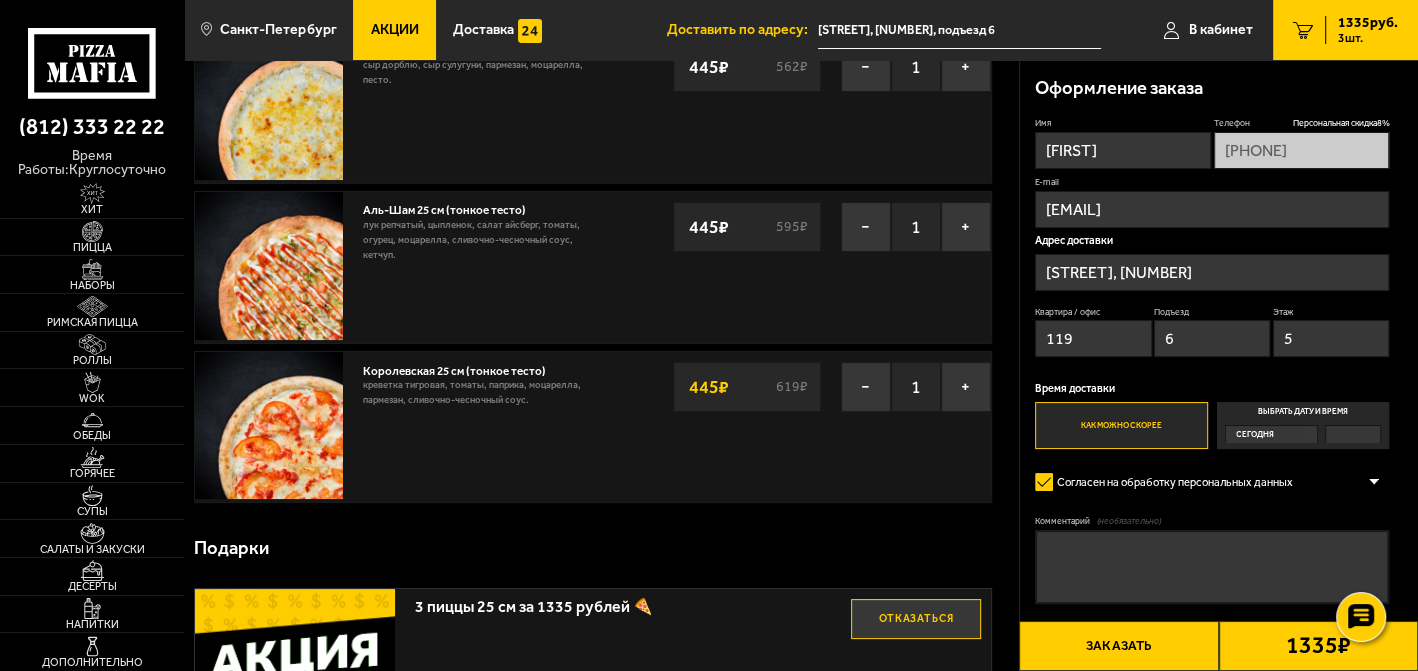 scroll, scrollTop: 111, scrollLeft: 0, axis: vertical 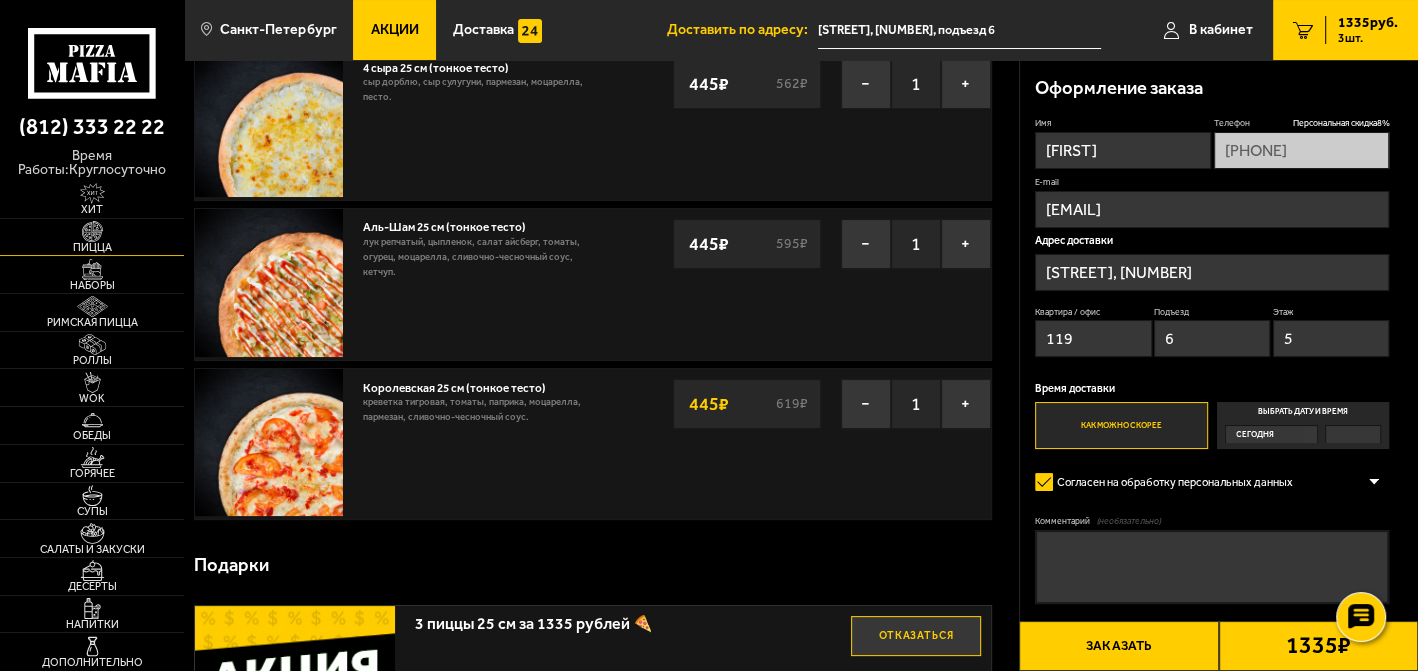 click at bounding box center [92, 231] 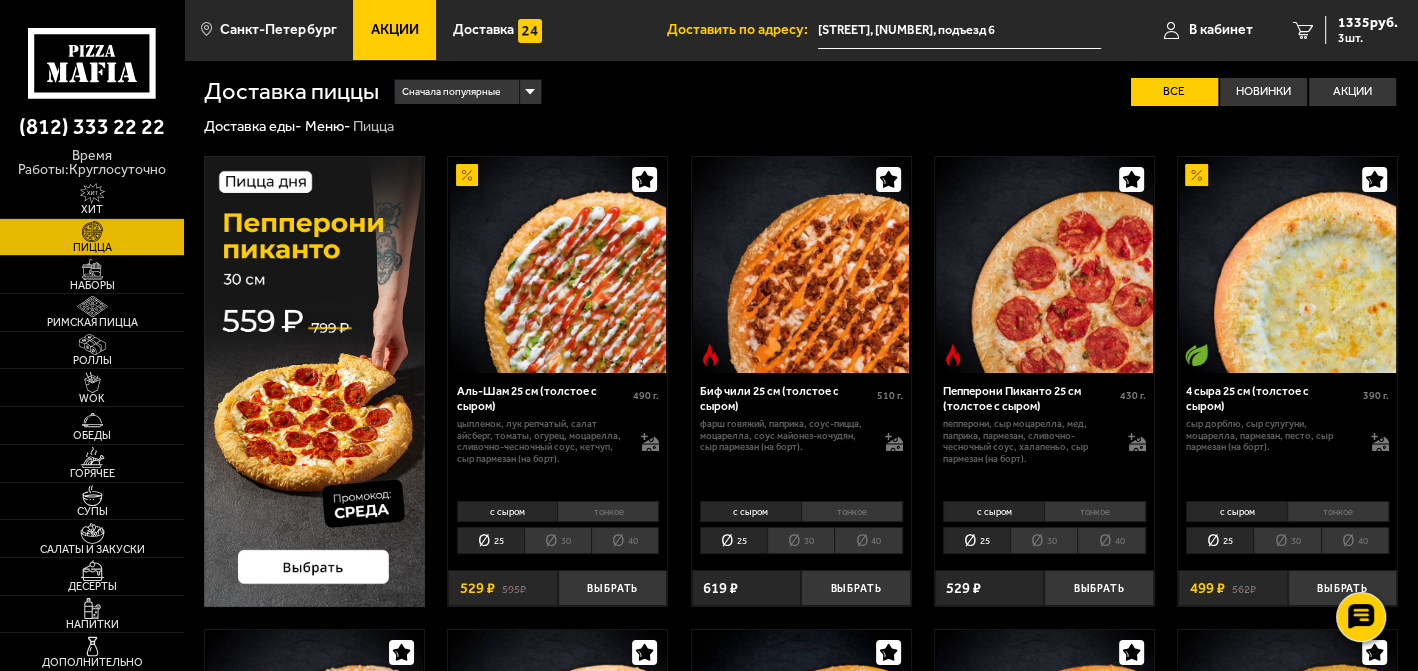 scroll, scrollTop: 0, scrollLeft: 0, axis: both 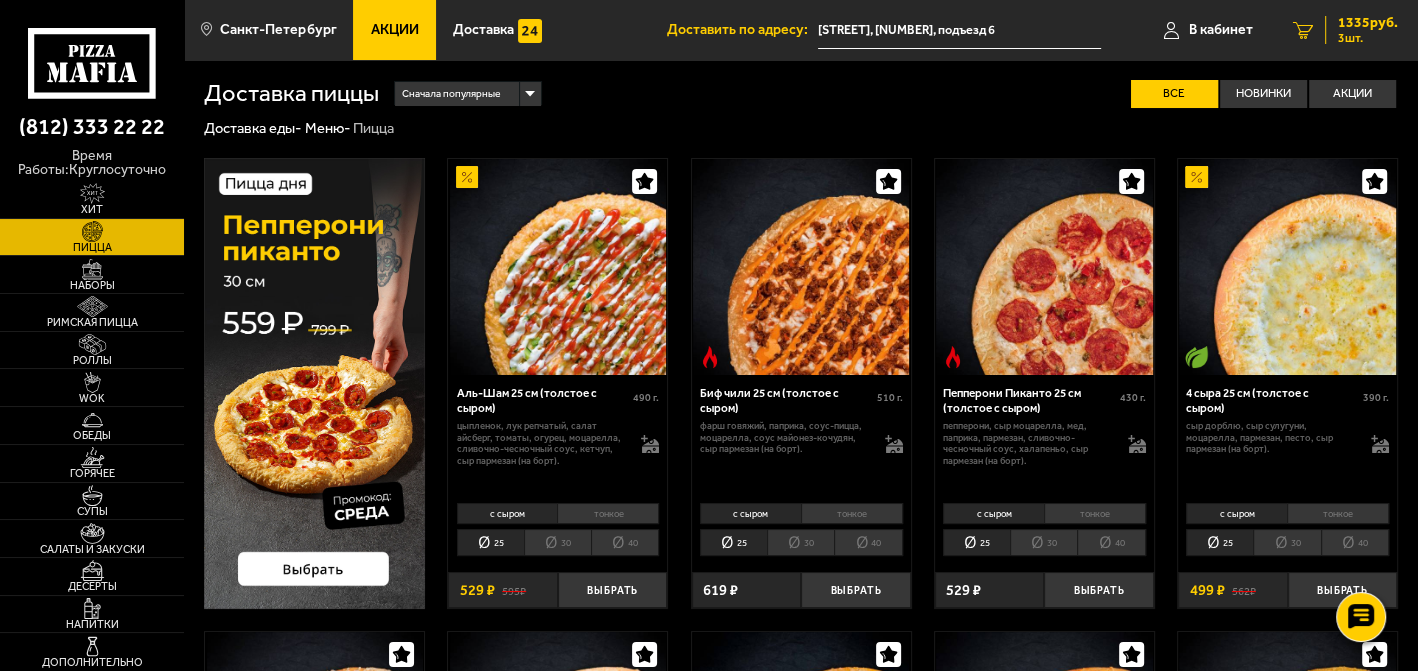 click on "3  шт." at bounding box center [1368, 38] 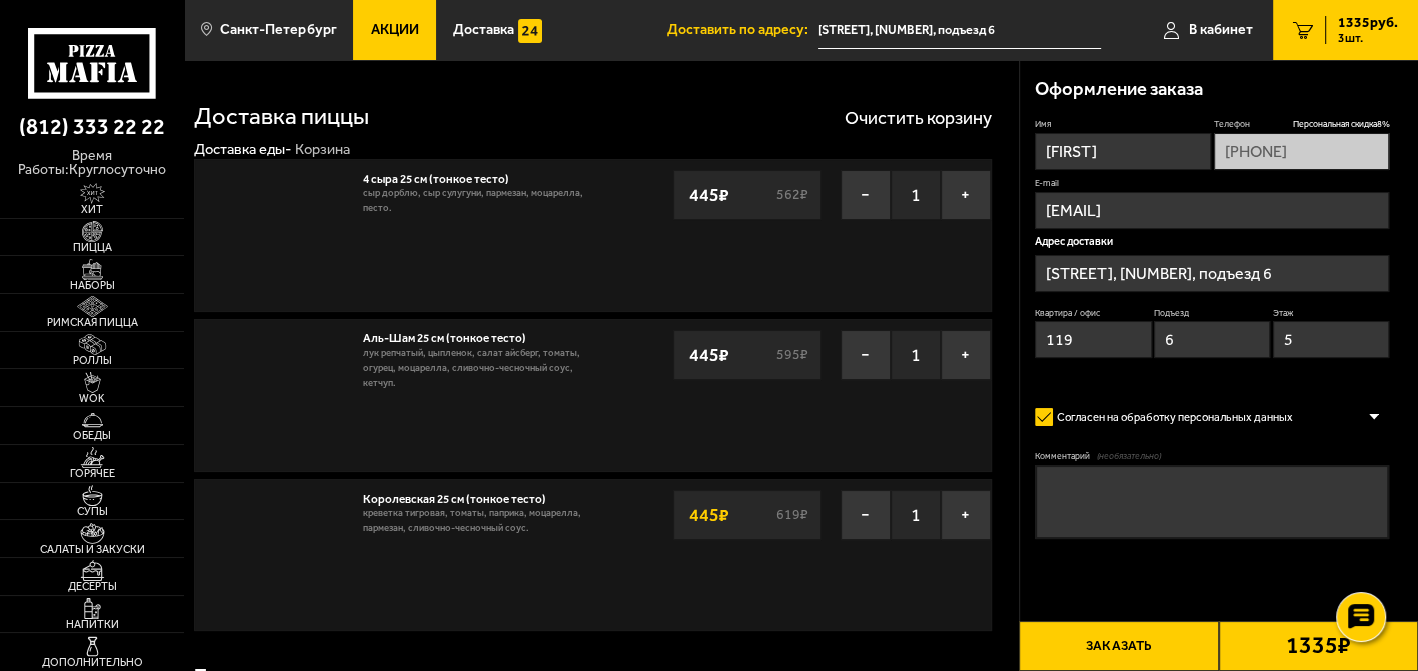 type on "[STREET], [NUMBER]" 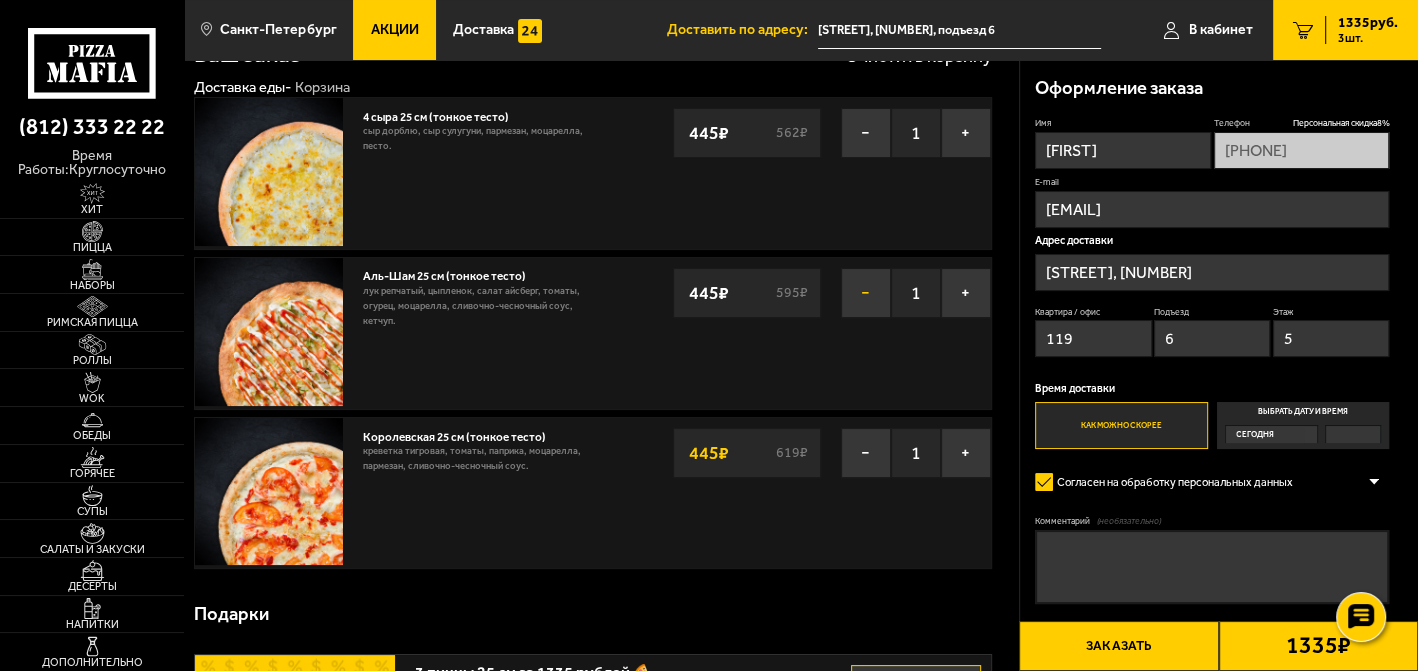 scroll, scrollTop: 111, scrollLeft: 0, axis: vertical 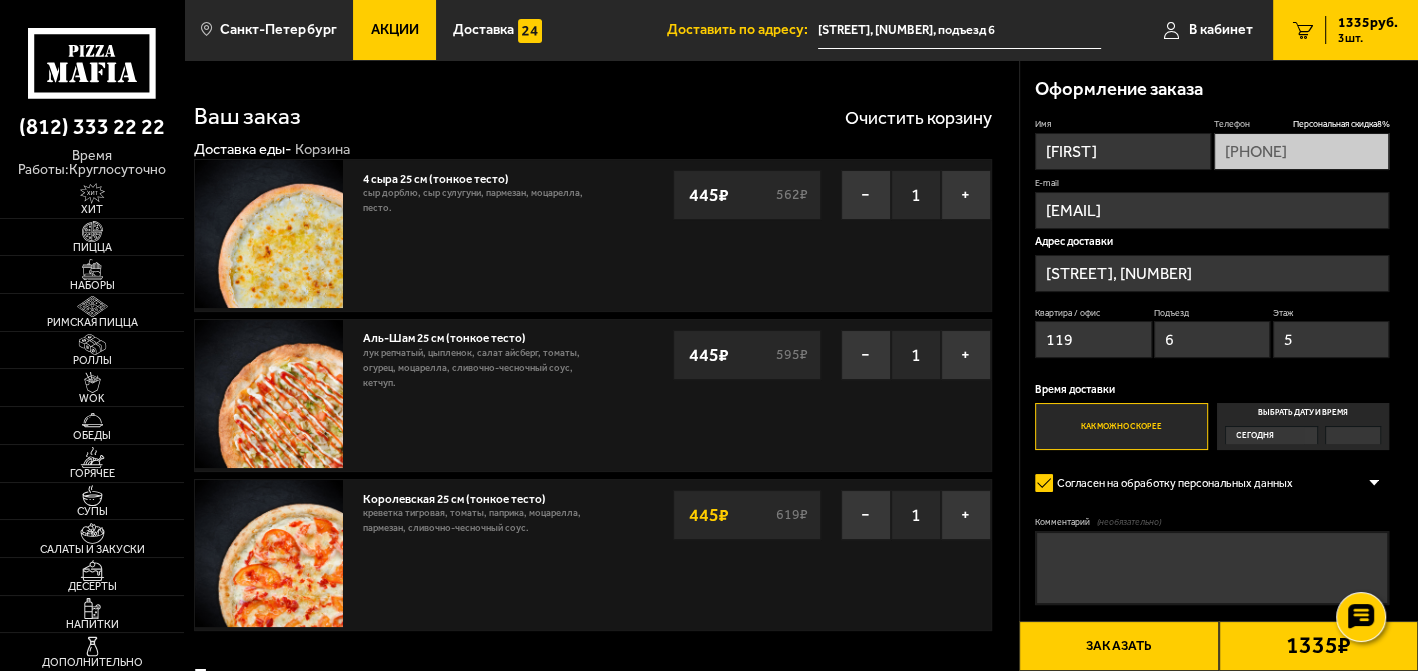 click on "Заказать" at bounding box center (1118, 646) 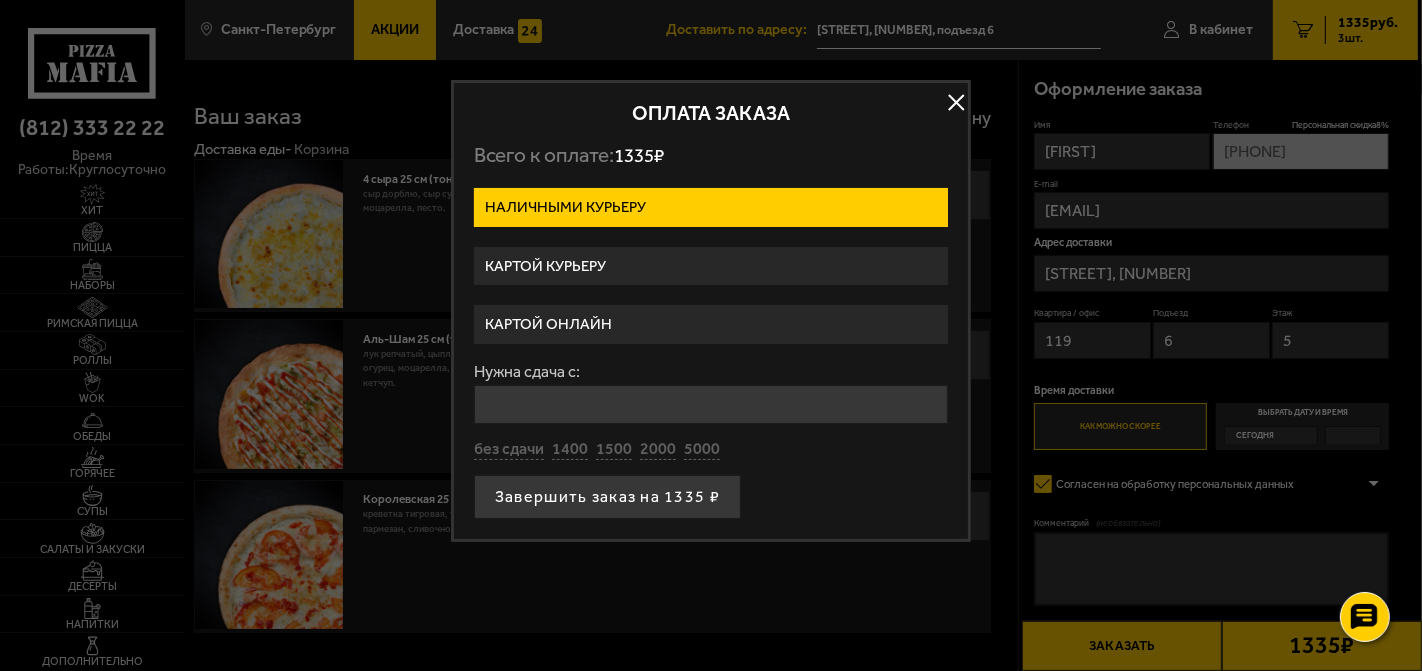 click on "Картой курьеру" at bounding box center [711, 266] 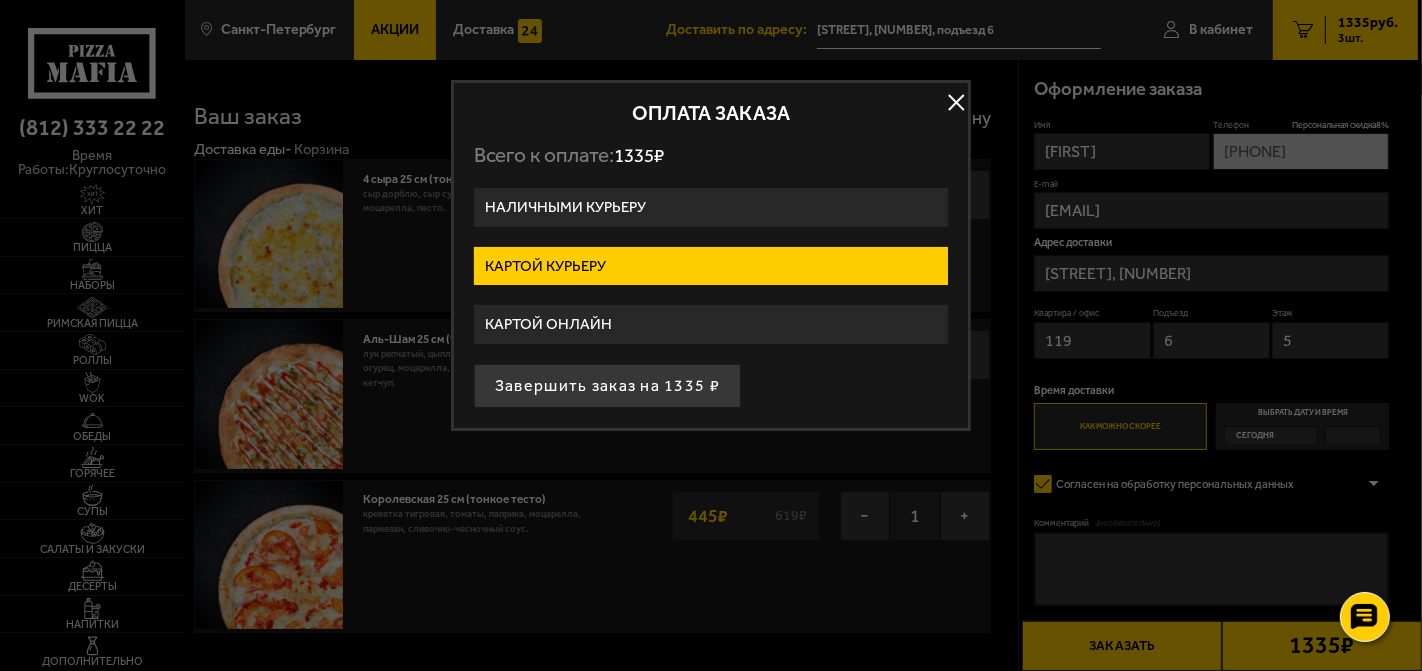 click at bounding box center (956, 102) 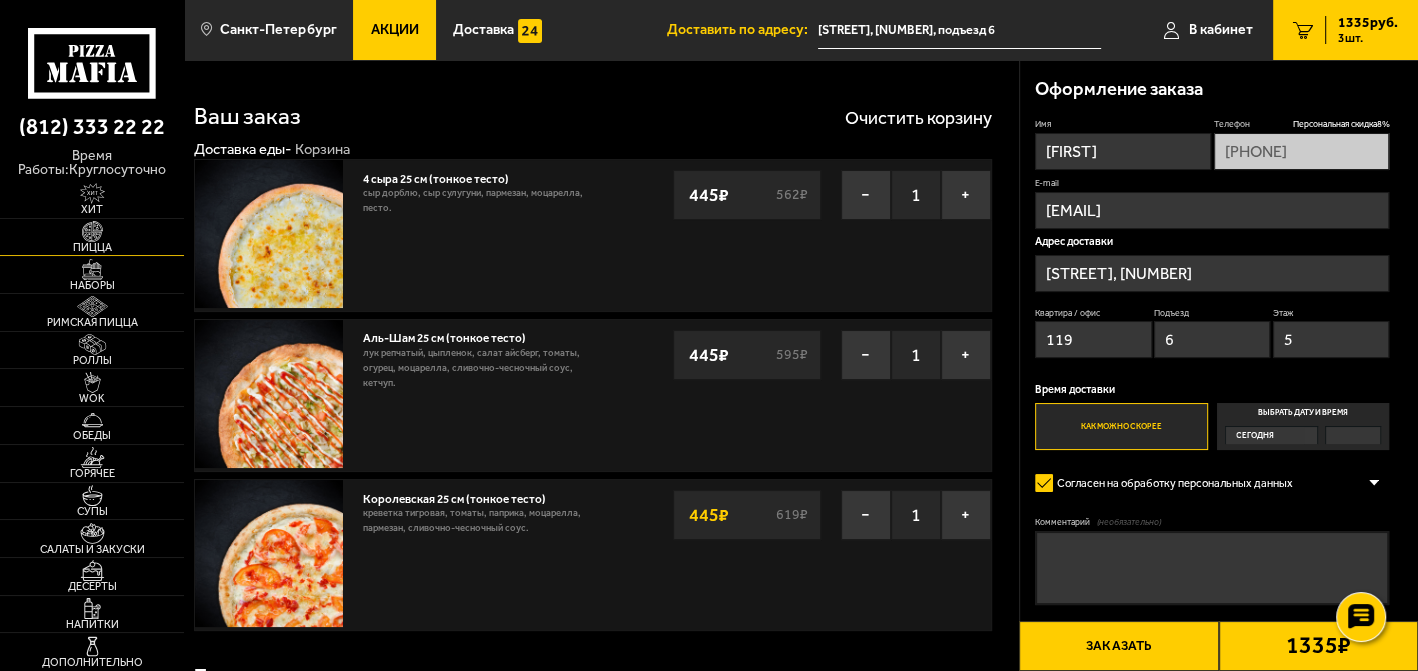 click at bounding box center (92, 231) 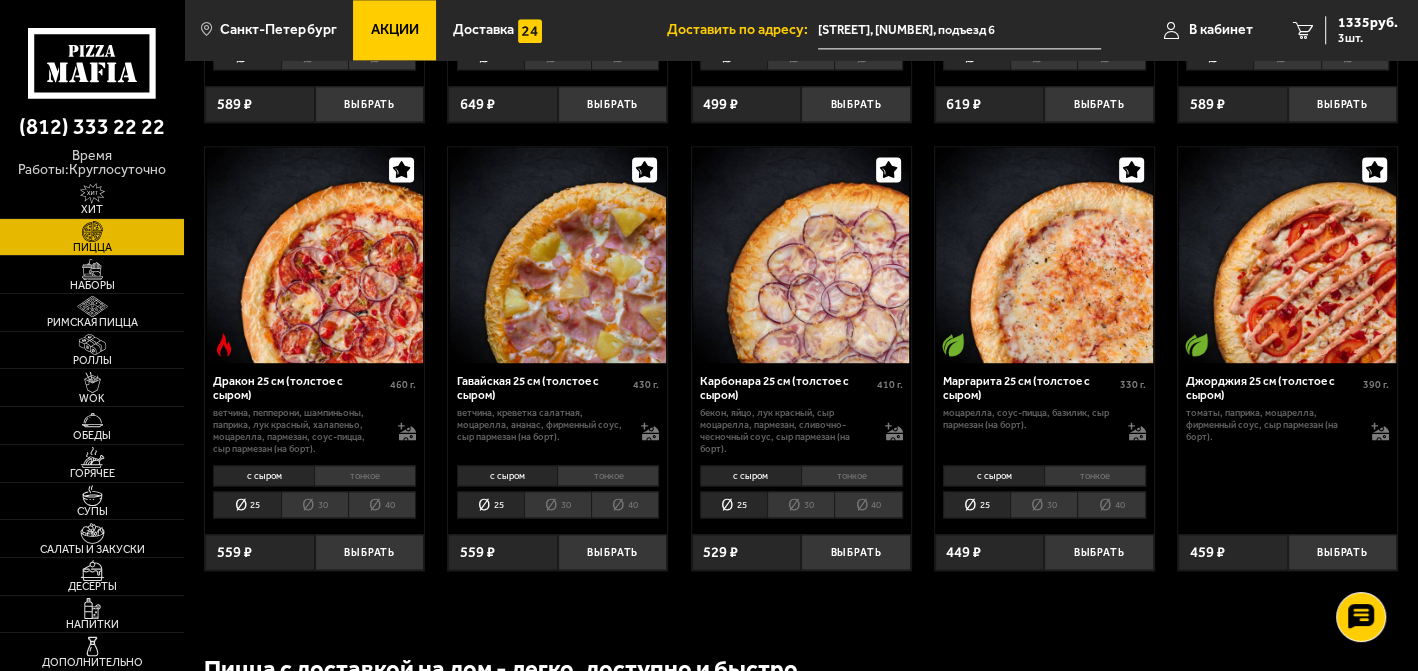 scroll, scrollTop: 2333, scrollLeft: 0, axis: vertical 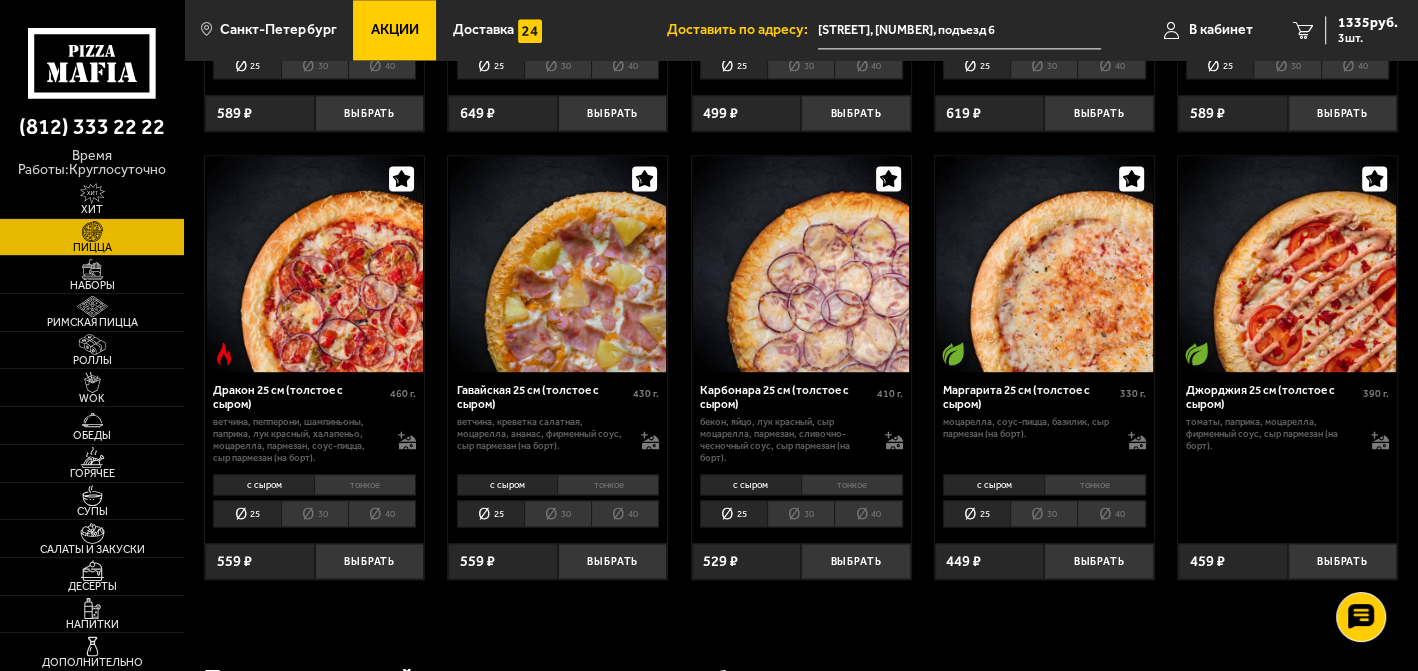 click on "тонкое" at bounding box center (608, 484) 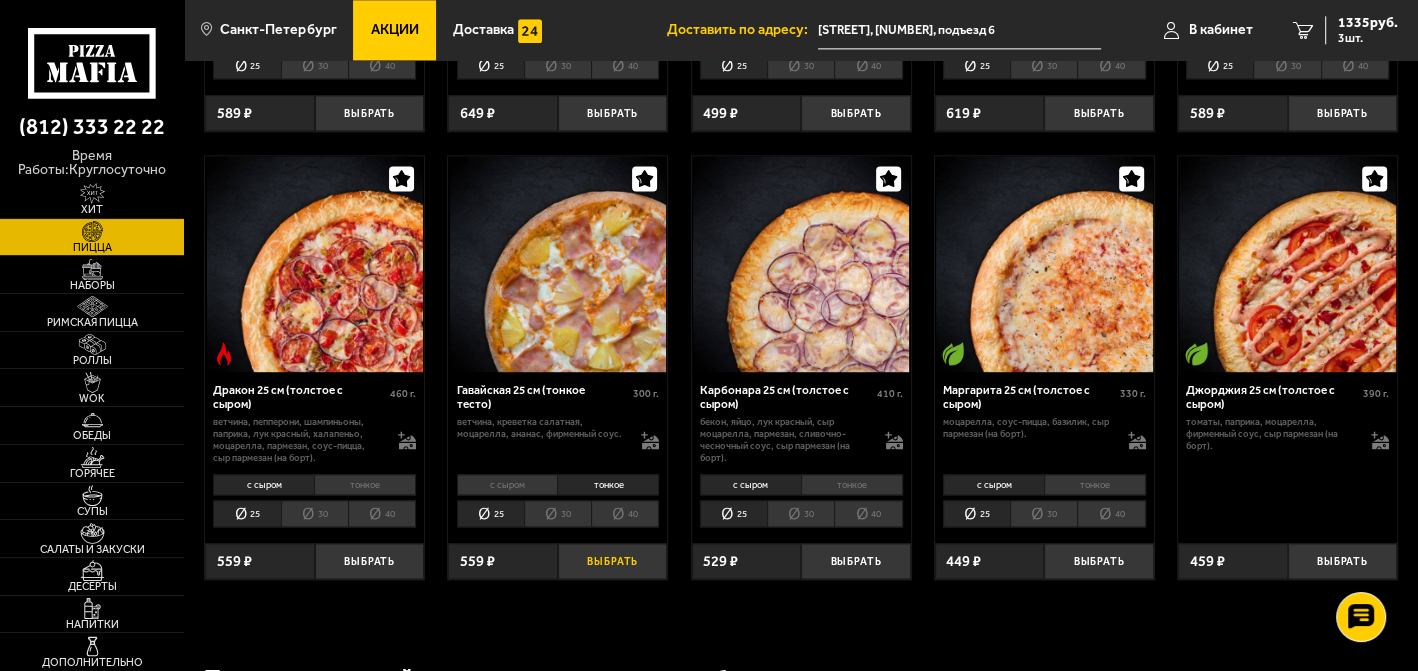 click on "Выбрать" at bounding box center (613, 561) 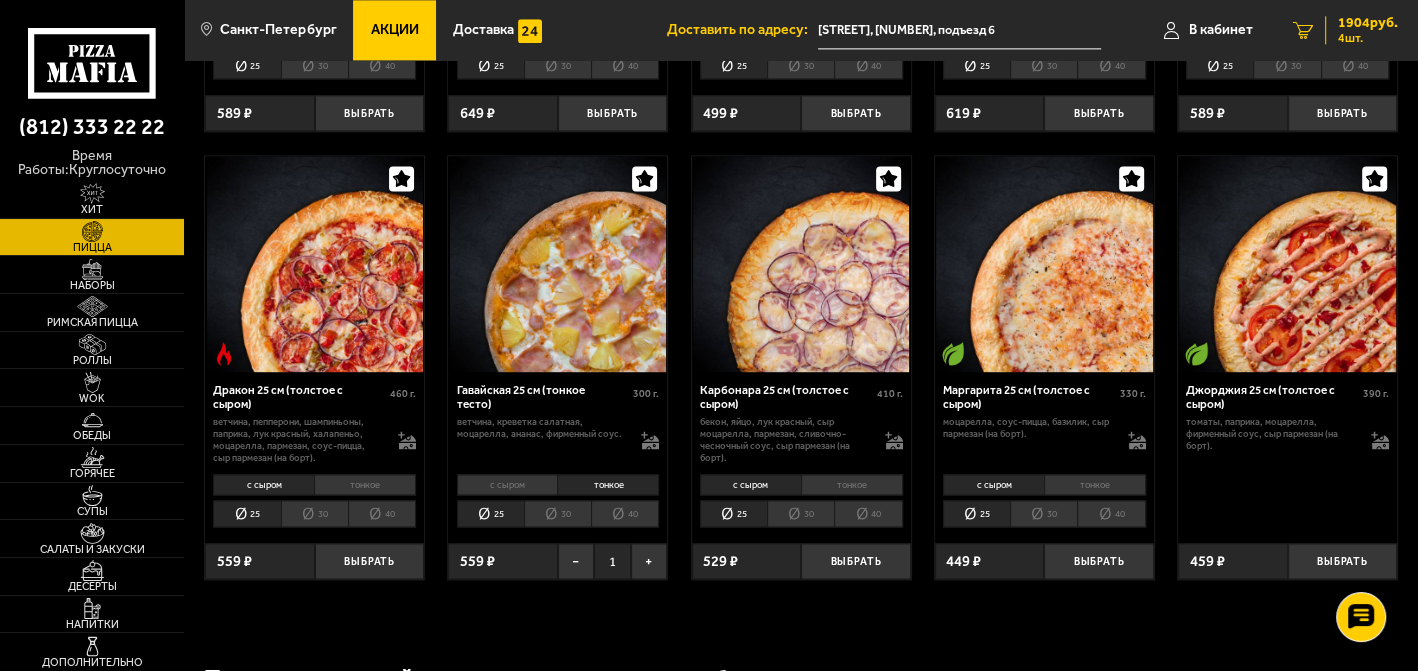 click on "1904  руб." at bounding box center (1368, 23) 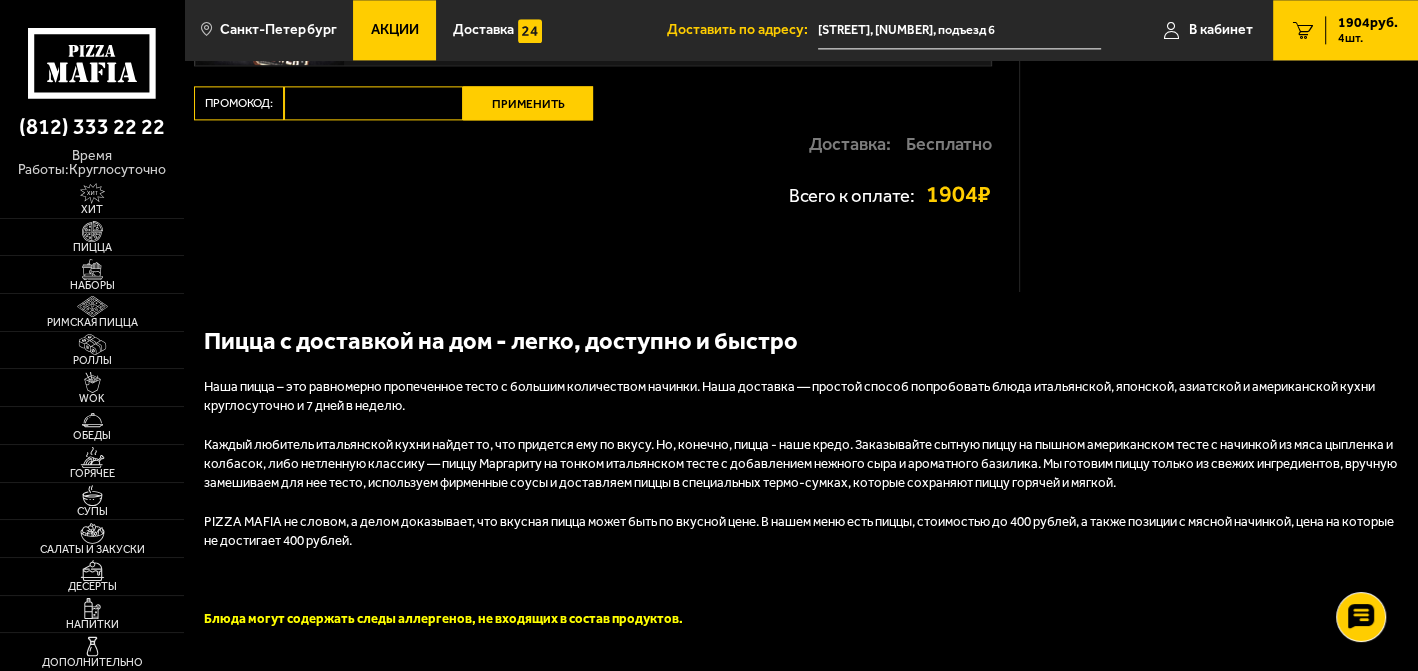 scroll, scrollTop: 0, scrollLeft: 0, axis: both 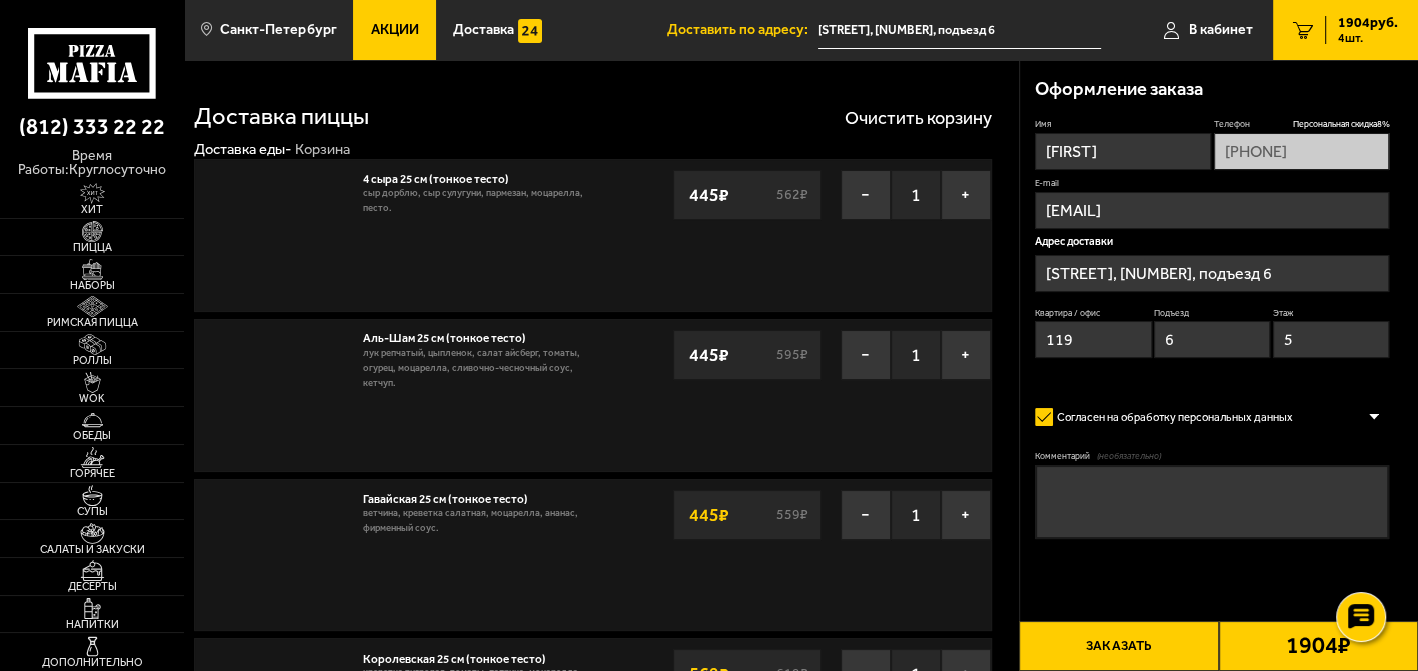 type on "[STREET], [NUMBER]" 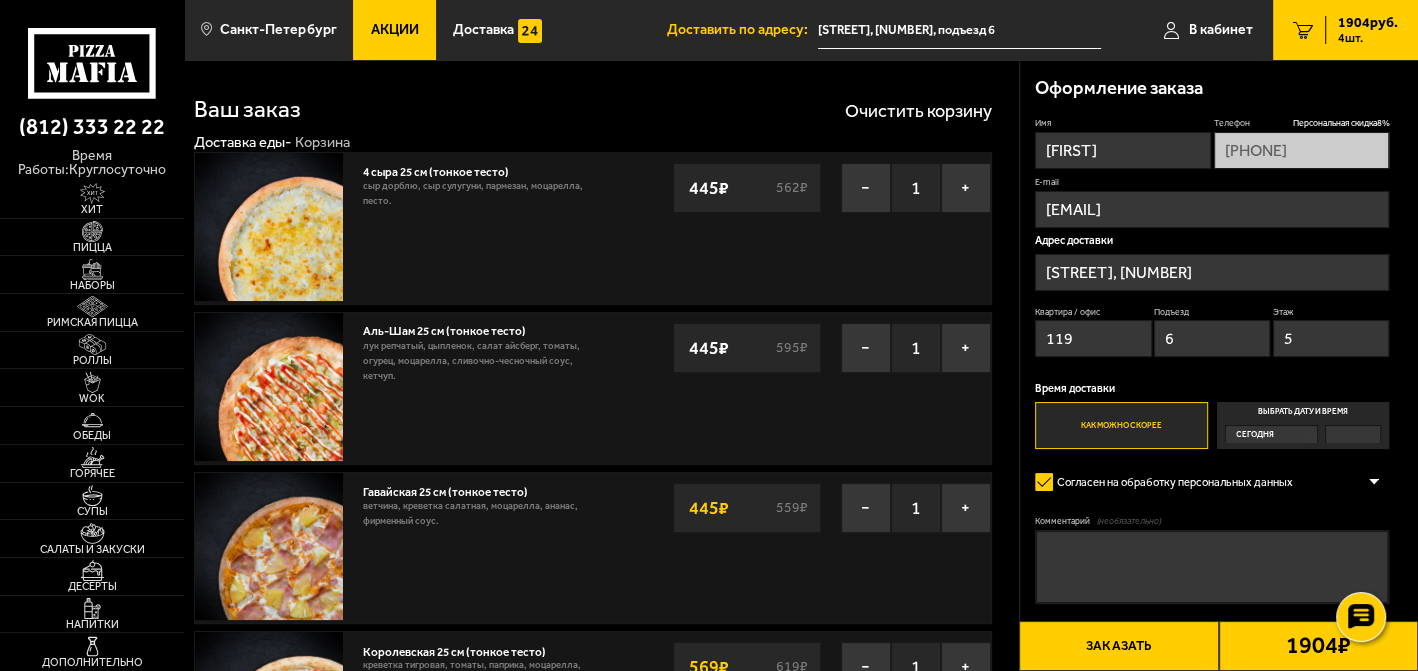 scroll, scrollTop: 0, scrollLeft: 0, axis: both 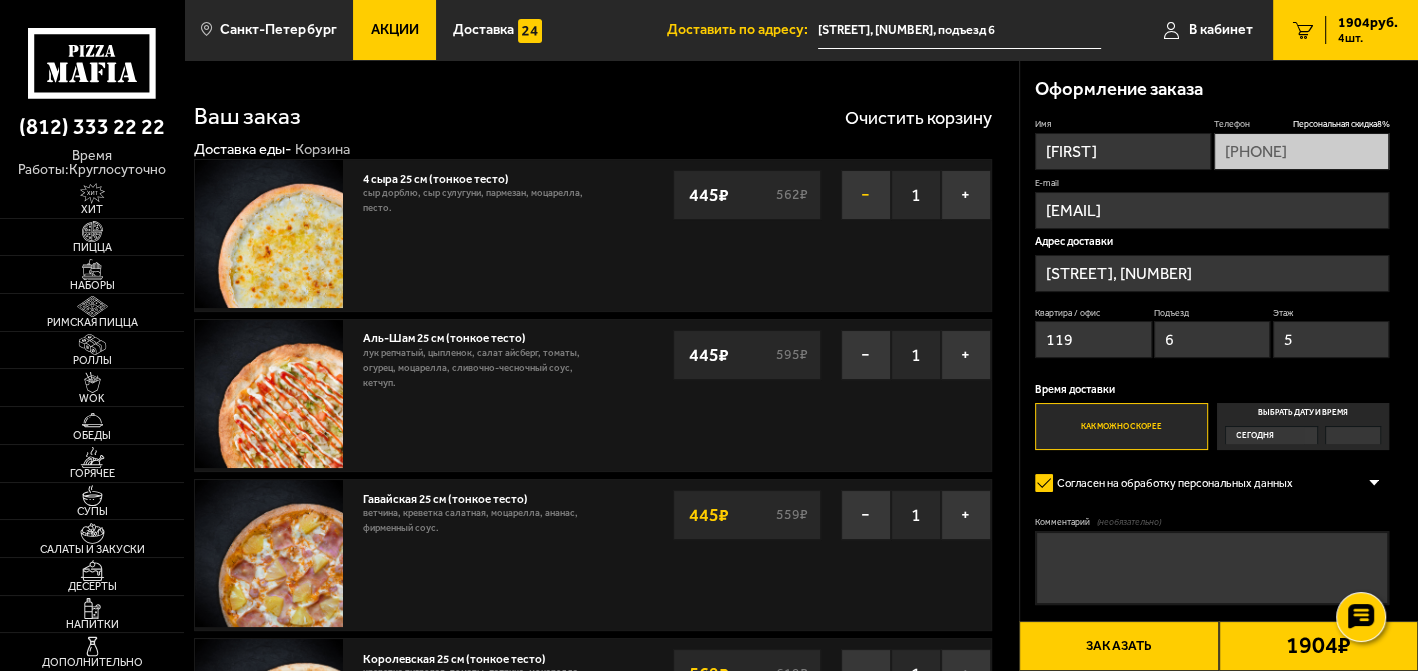 click on "−" at bounding box center (866, 195) 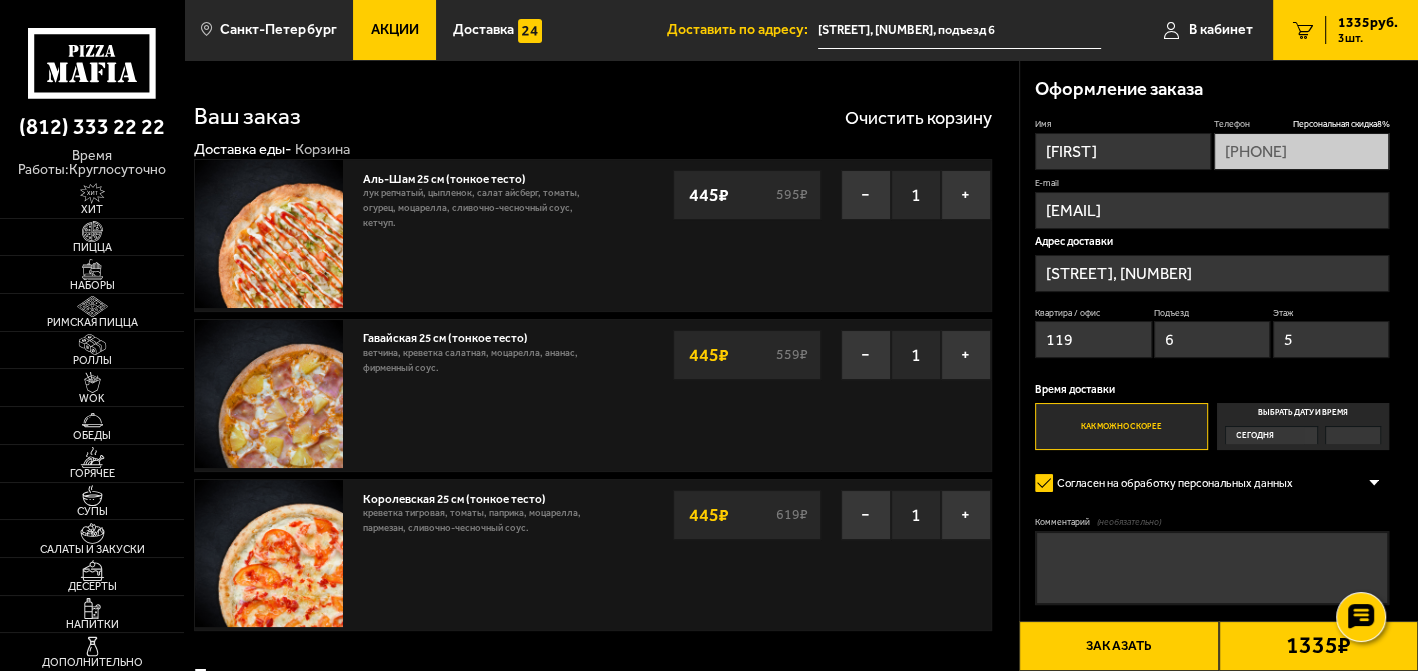 click on "Заказать" at bounding box center (1118, 646) 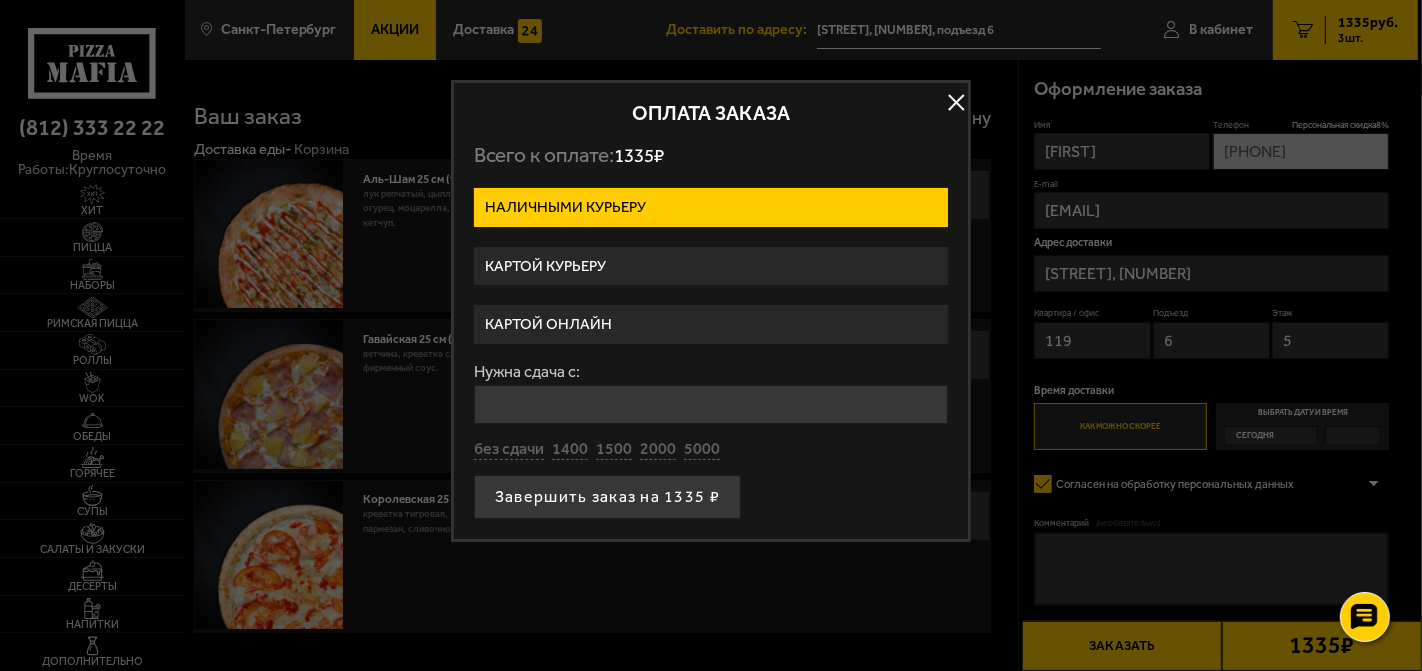 click on "Картой курьеру" at bounding box center [711, 266] 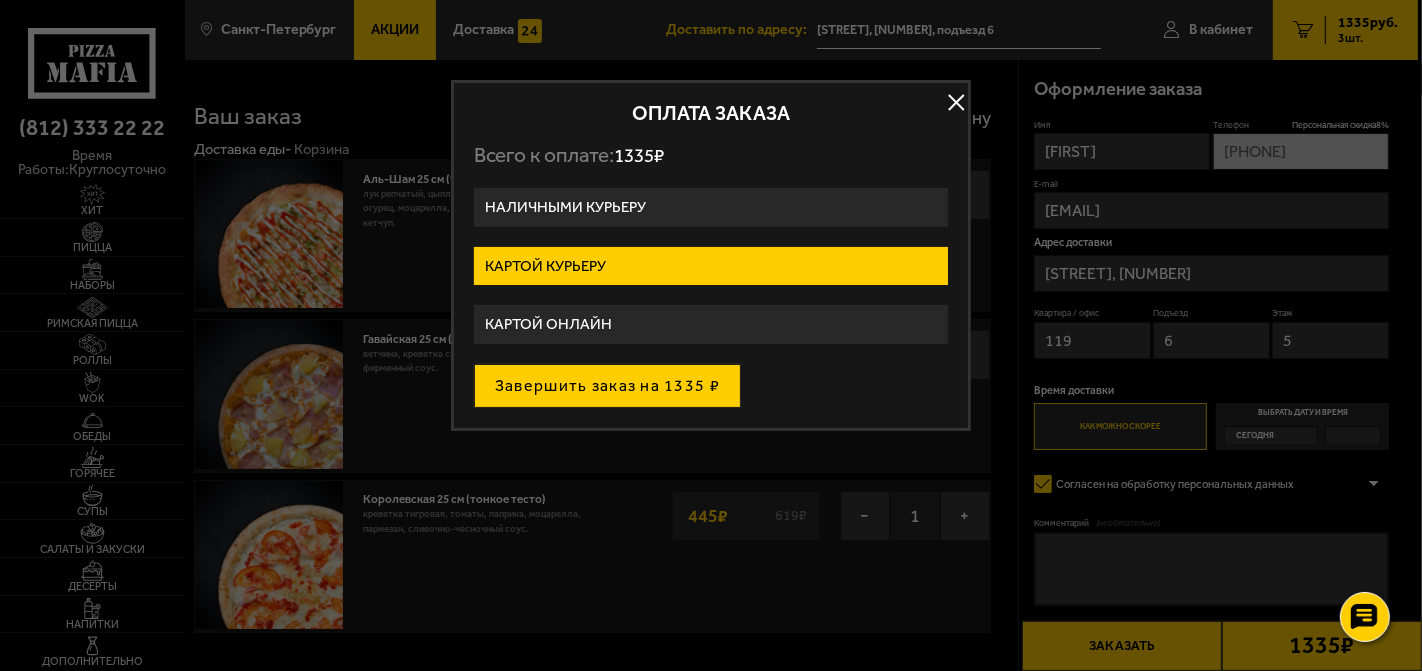 click on "Завершить заказ на 1335 ₽" at bounding box center (607, 386) 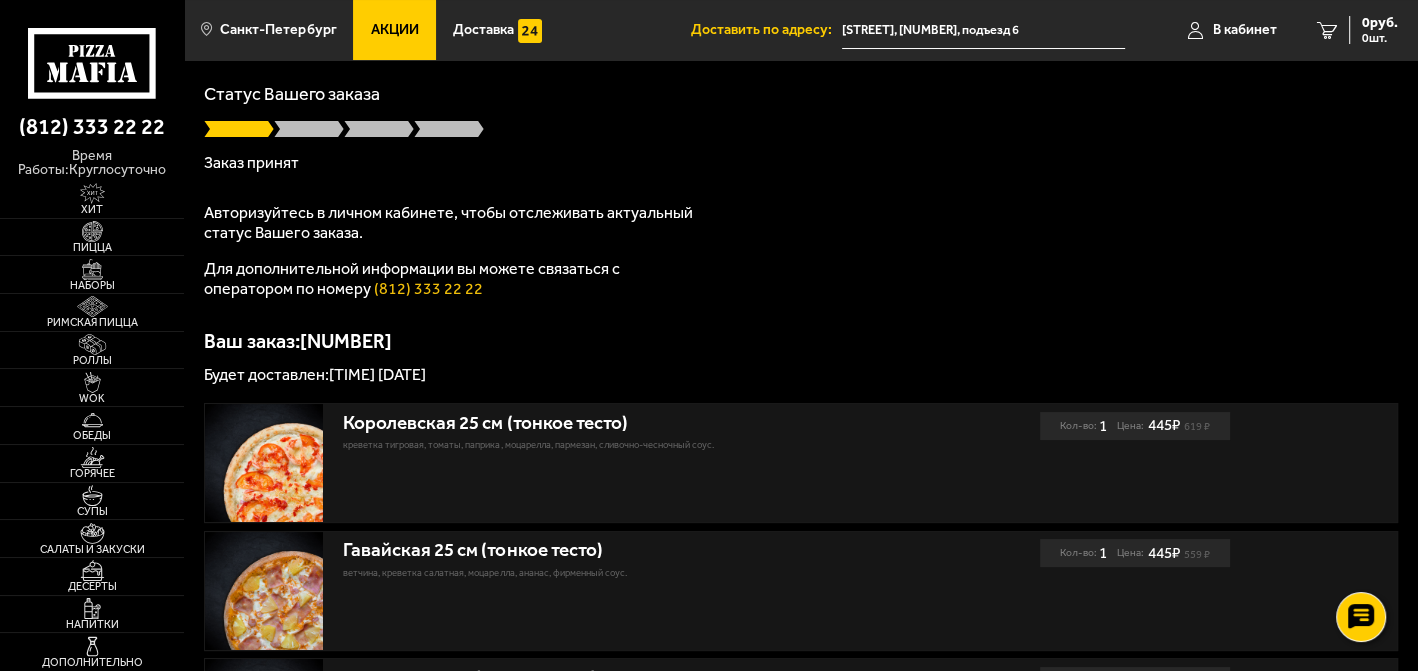 scroll, scrollTop: 0, scrollLeft: 0, axis: both 